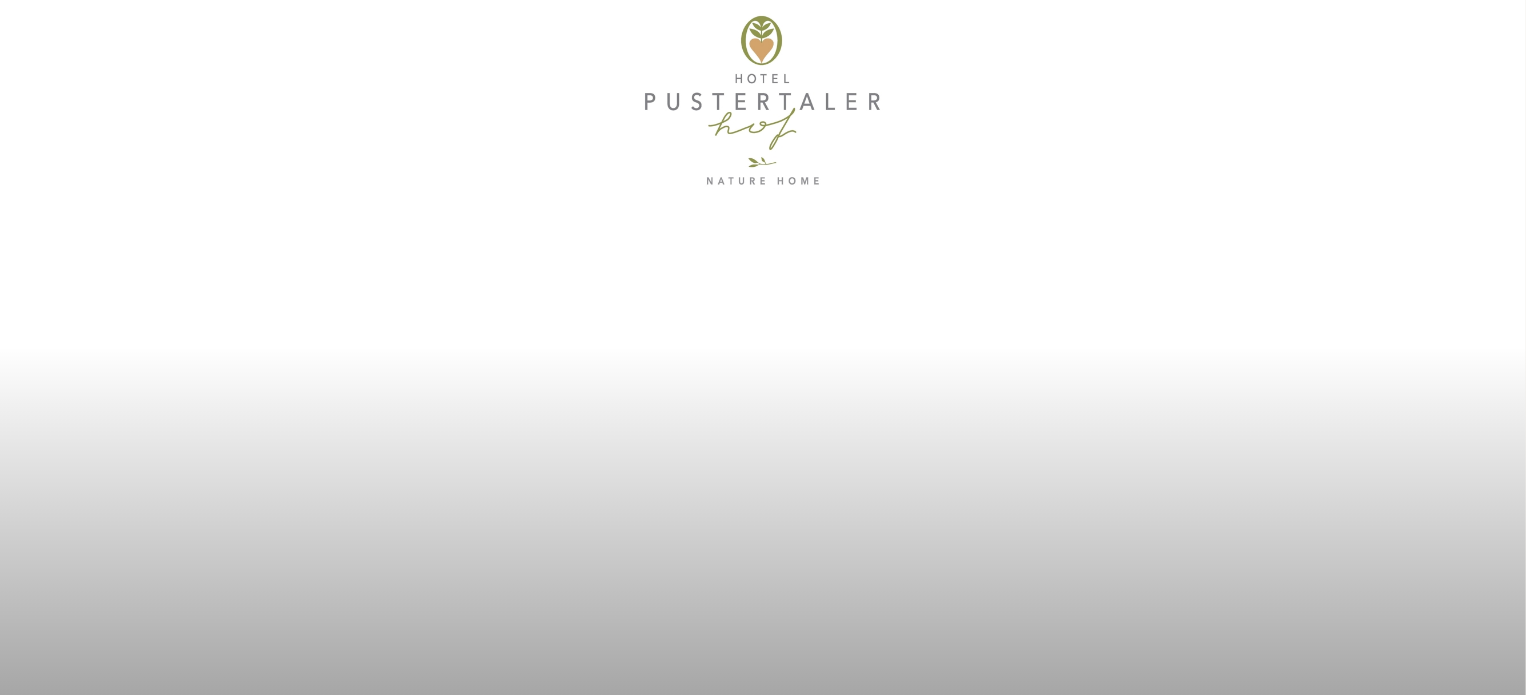 scroll, scrollTop: 0, scrollLeft: 0, axis: both 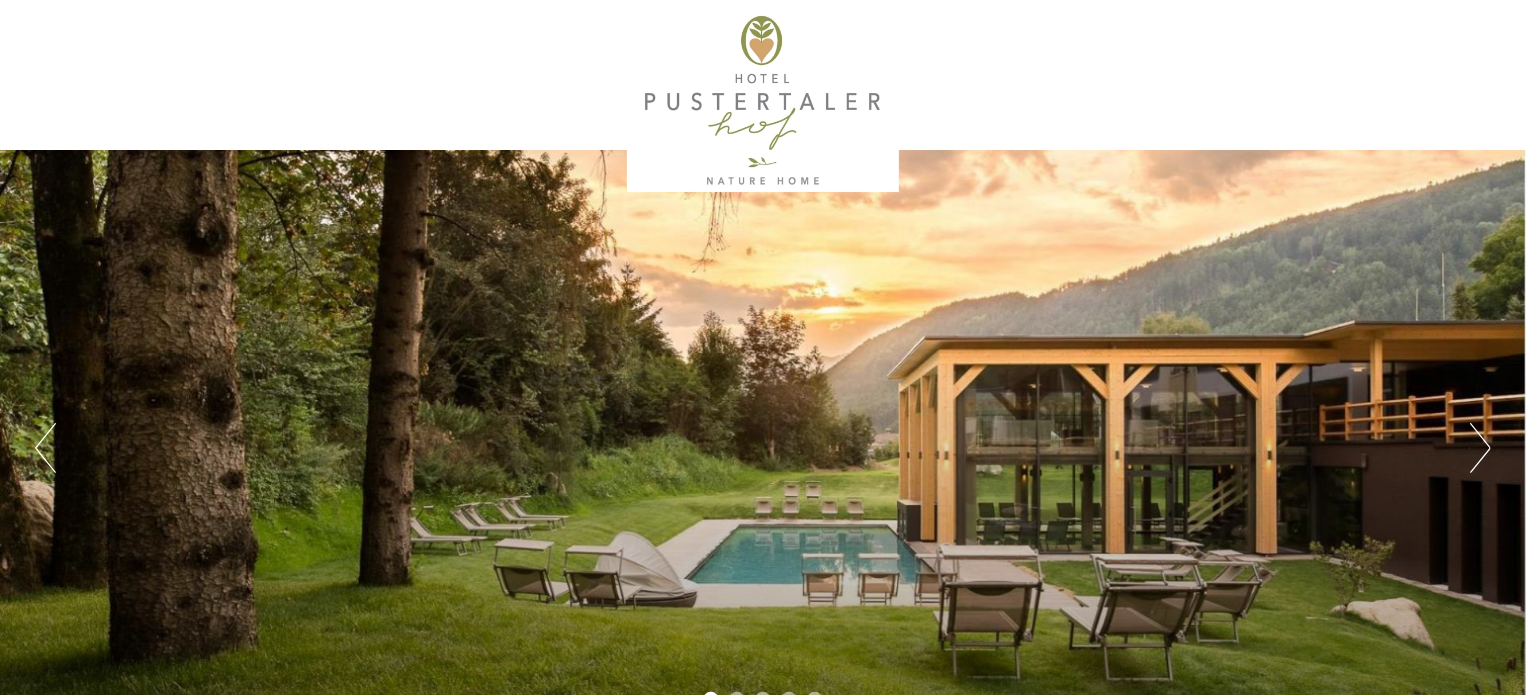 click on "Next" at bounding box center (1480, 448) 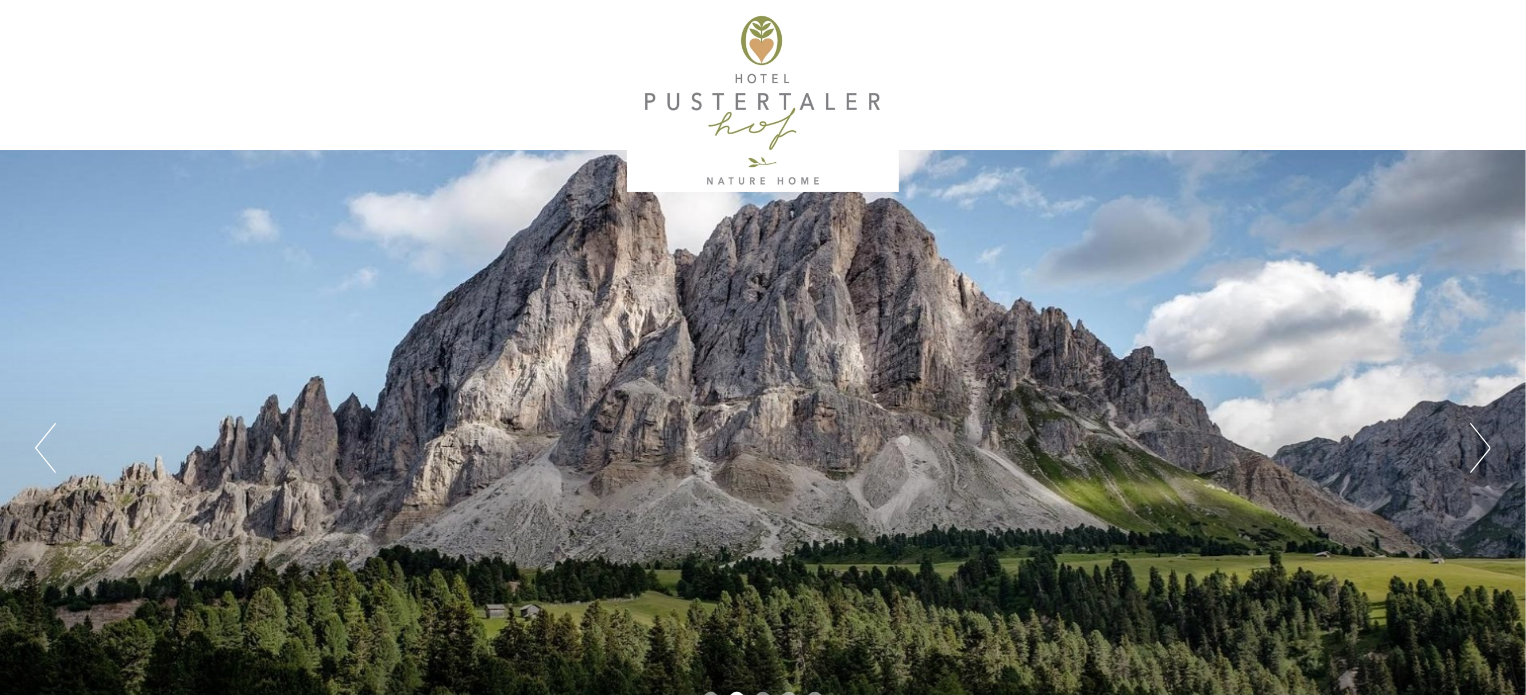 click on "Next" at bounding box center [1480, 448] 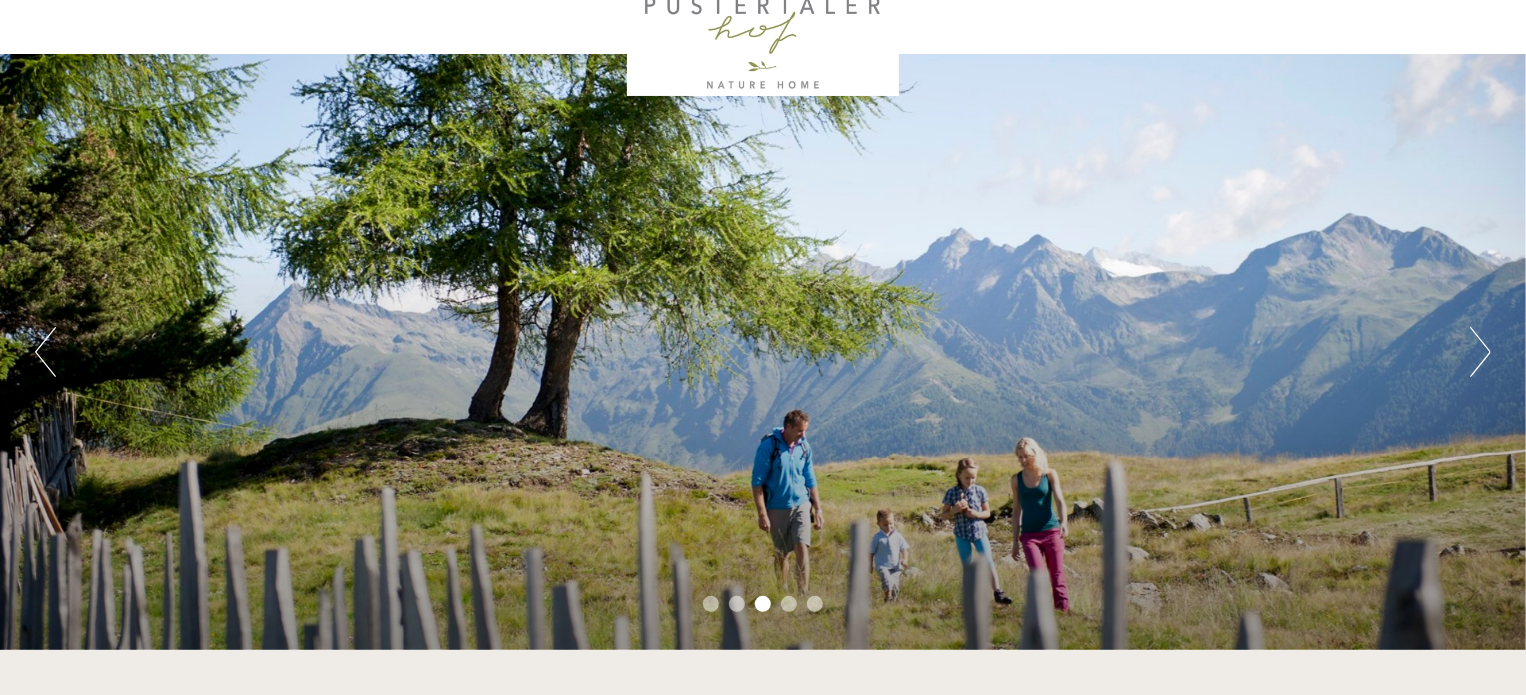 scroll, scrollTop: 100, scrollLeft: 0, axis: vertical 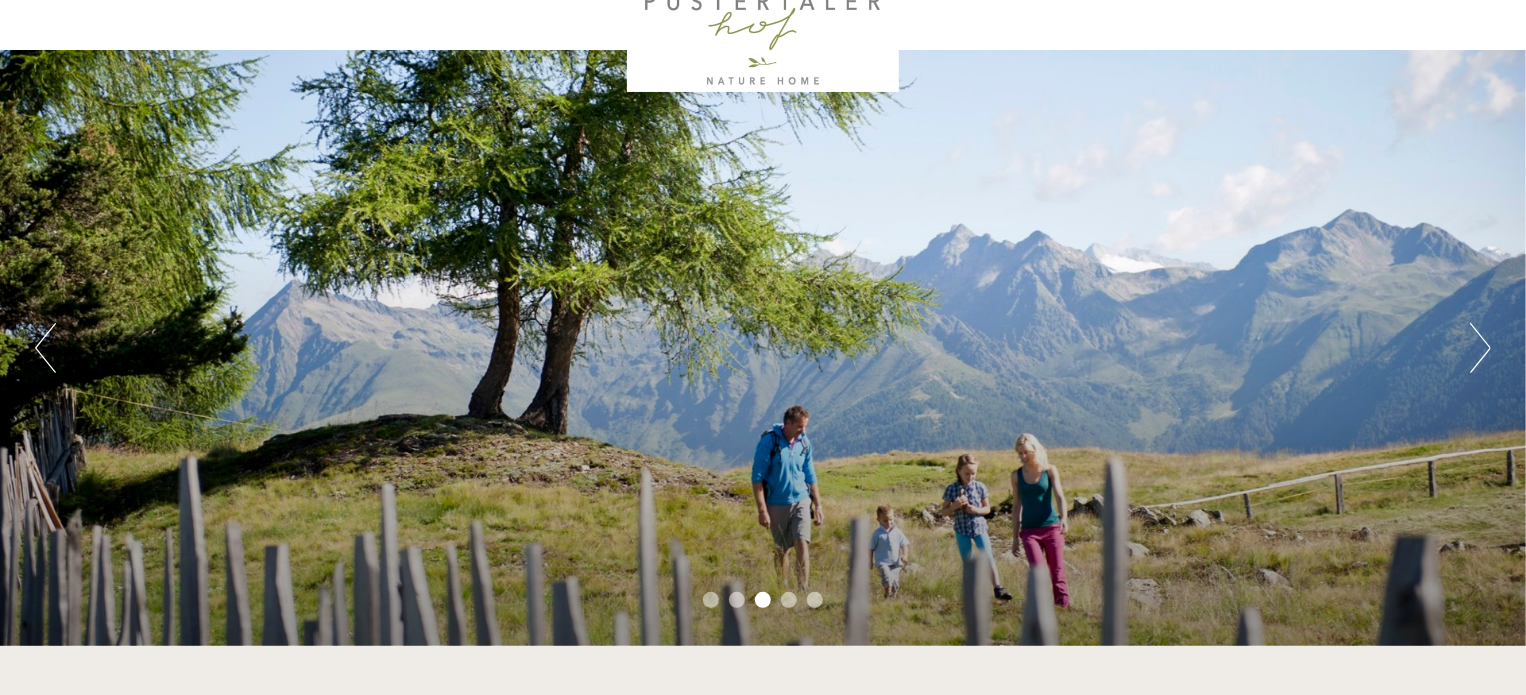 click on "Next" at bounding box center (1480, 348) 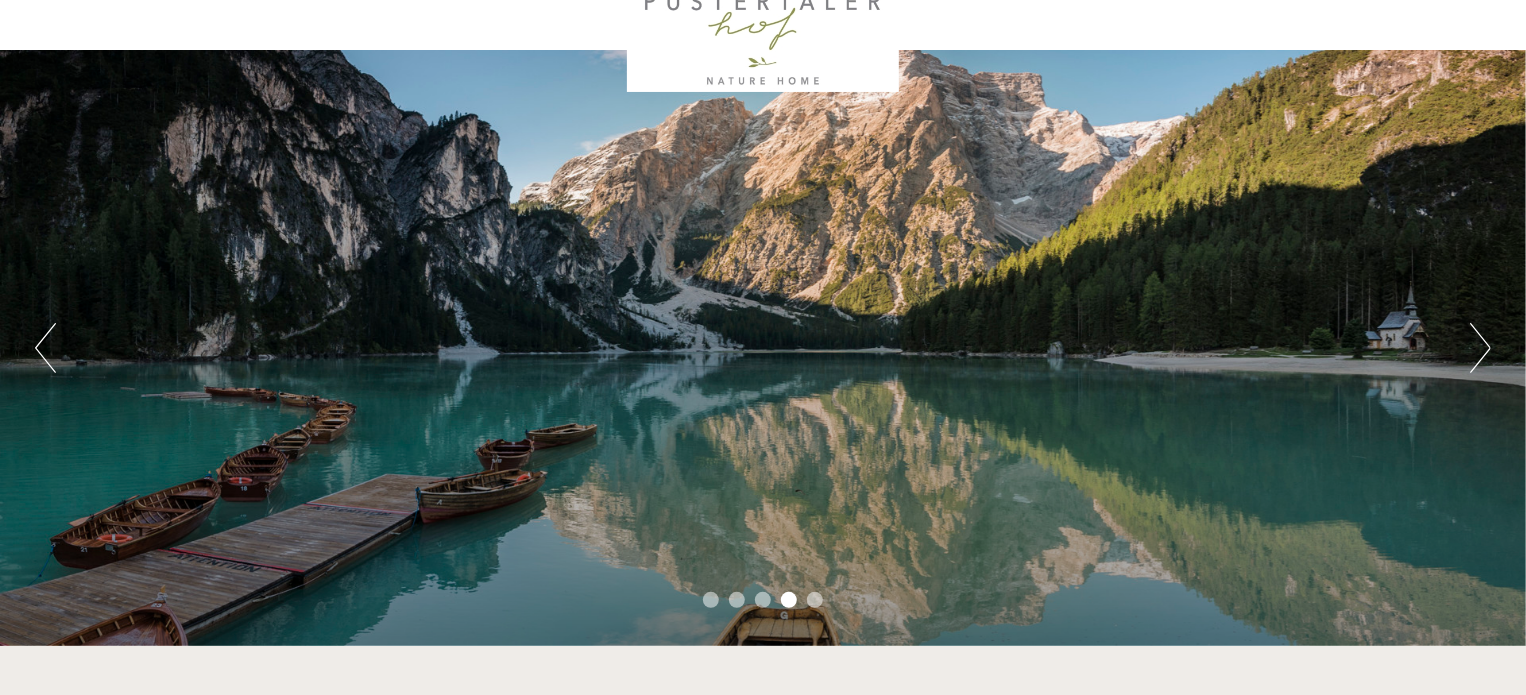 click on "Next" at bounding box center (1480, 348) 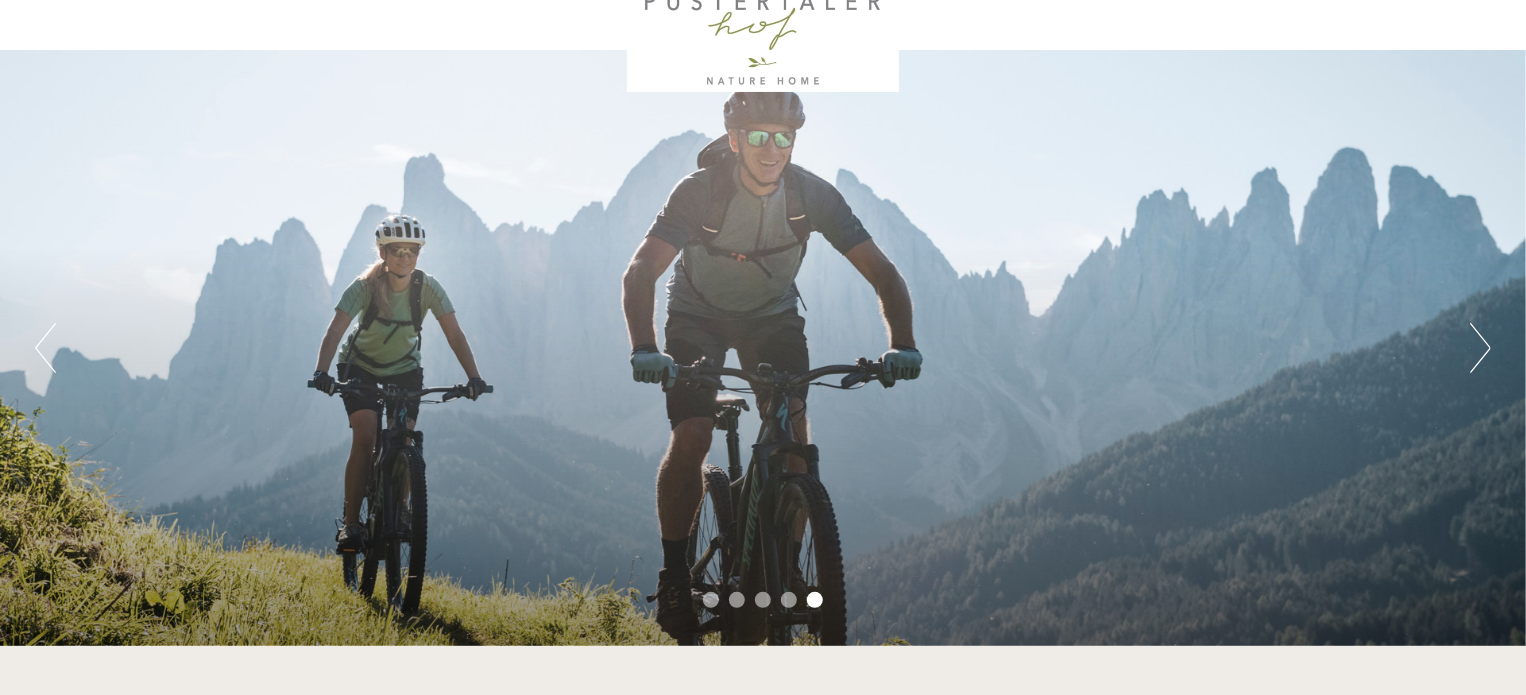 click on "Next" at bounding box center [1480, 348] 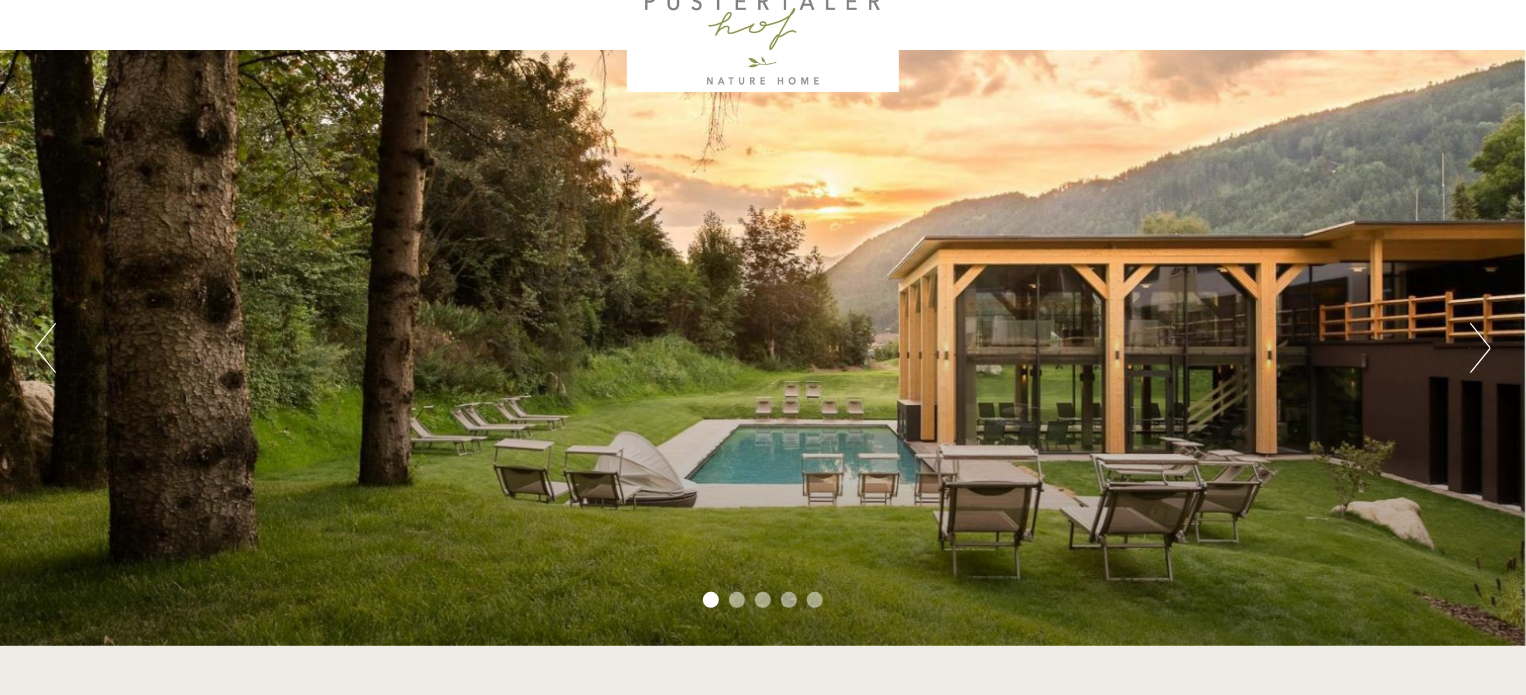 click on "Next" at bounding box center [1480, 348] 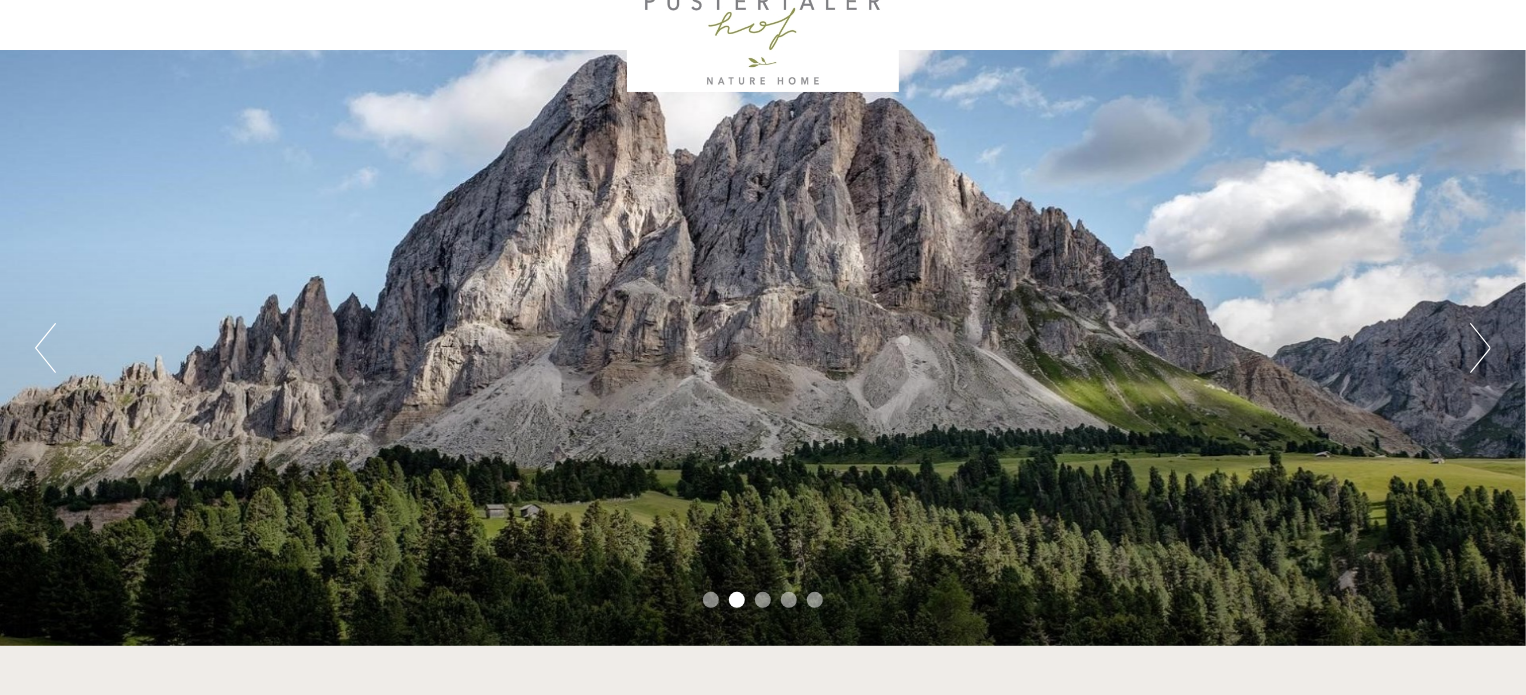 click on "Next" at bounding box center [1480, 348] 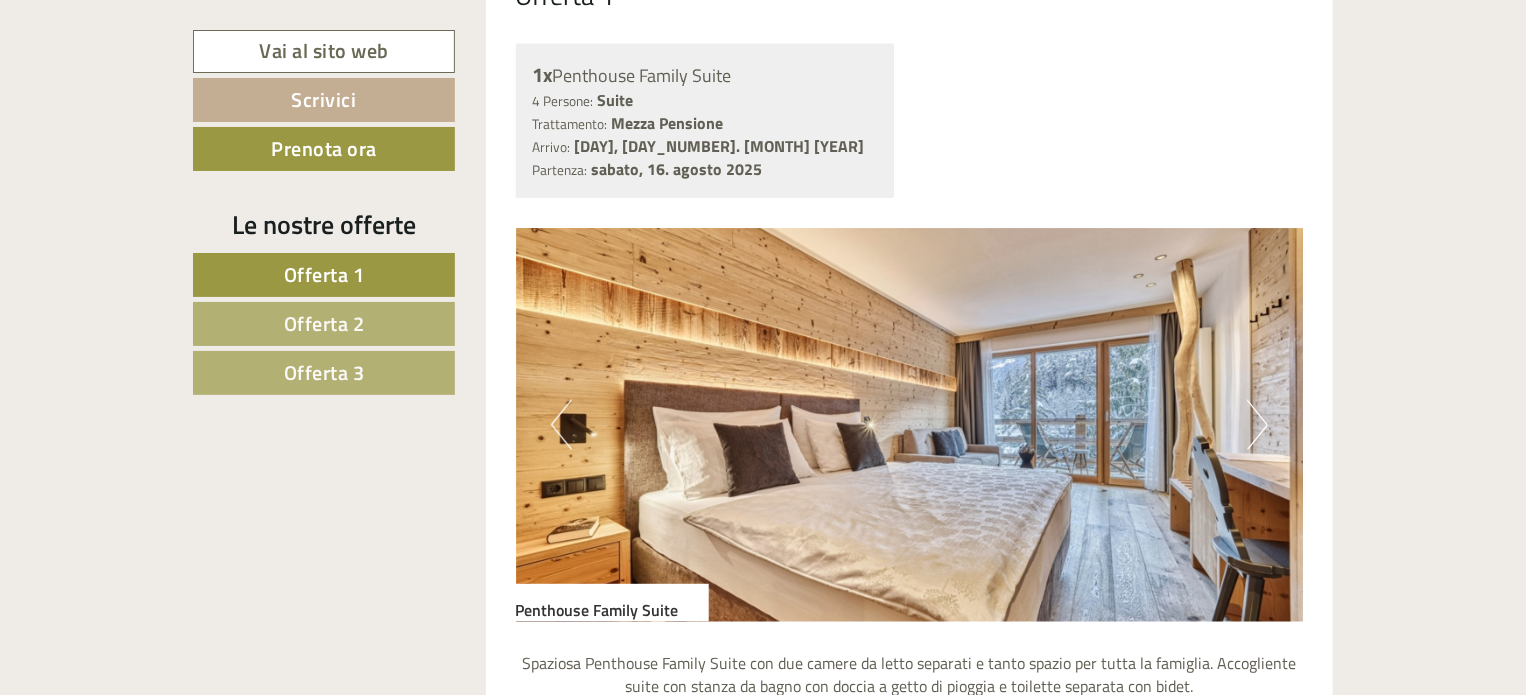 scroll, scrollTop: 1200, scrollLeft: 0, axis: vertical 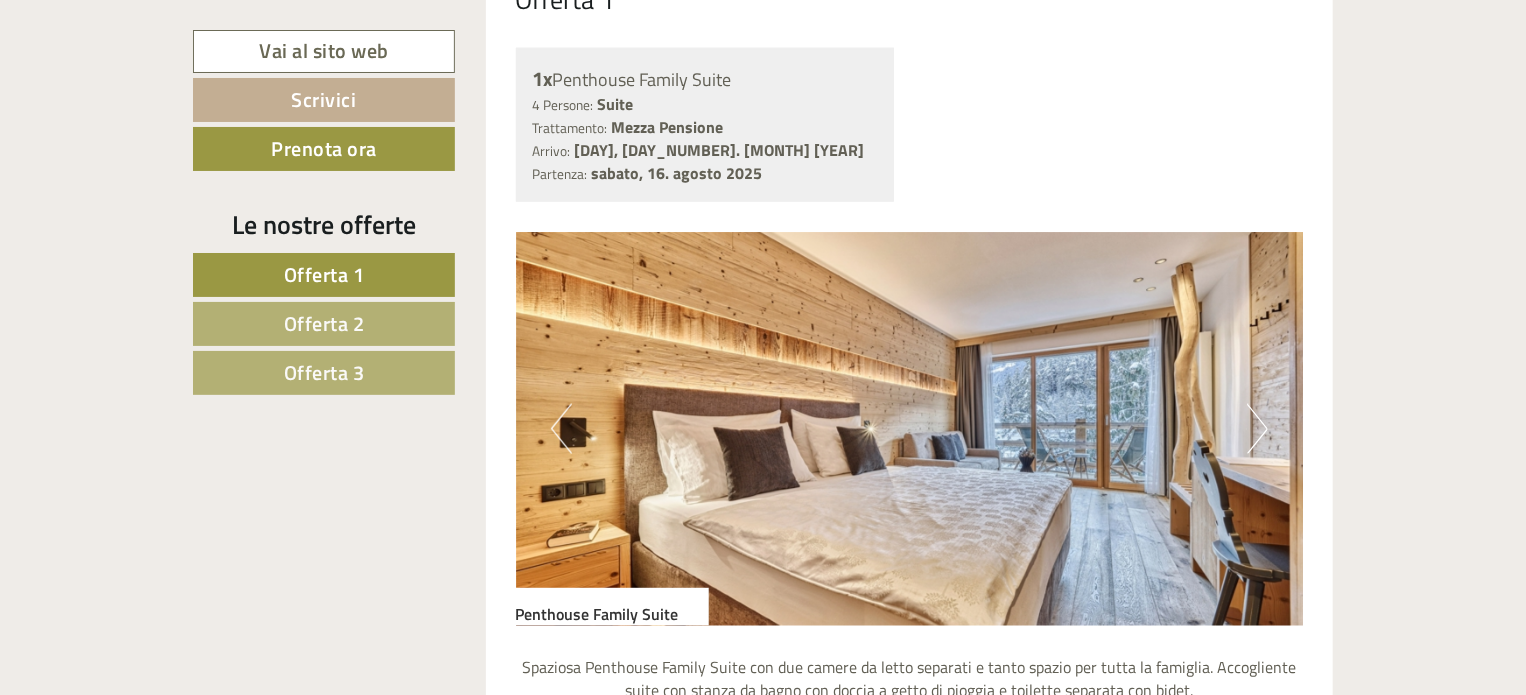 click on "Next" at bounding box center [1257, 429] 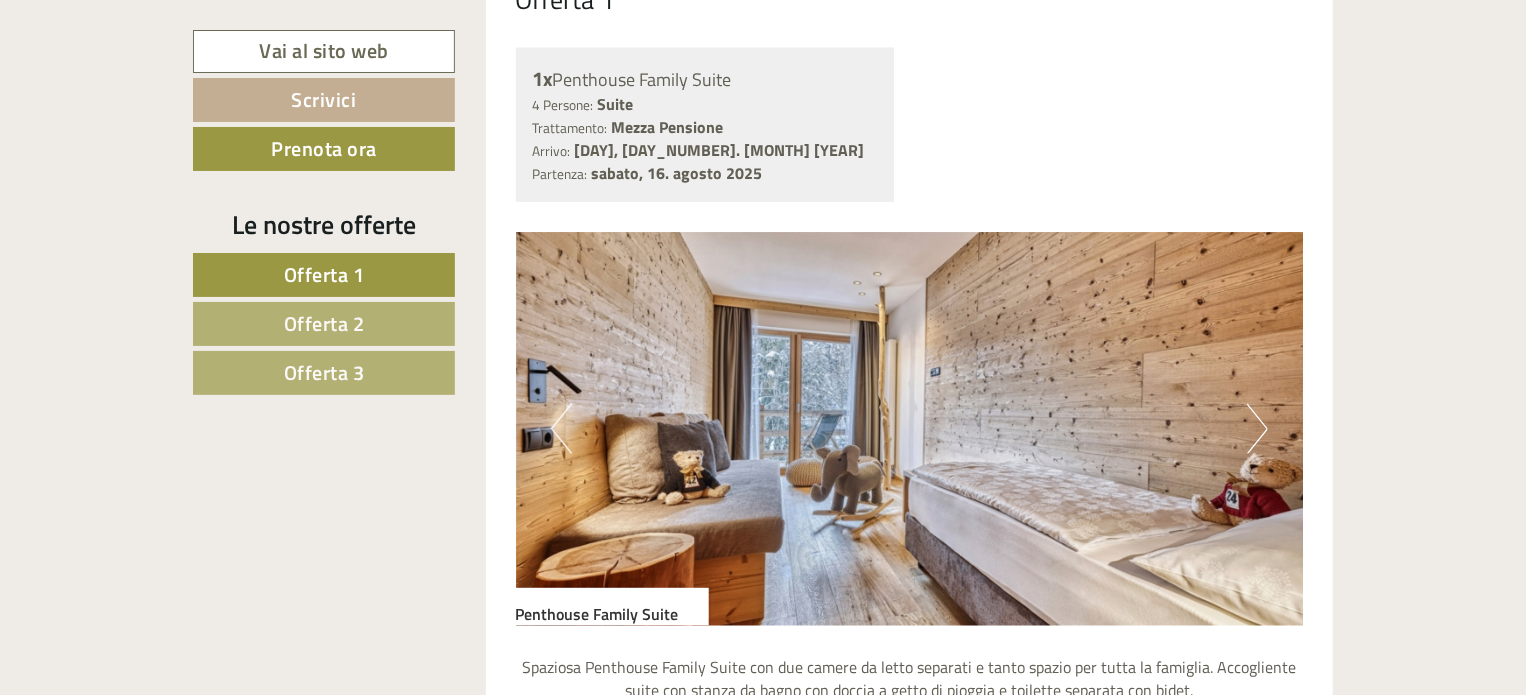click on "Next" at bounding box center (1257, 429) 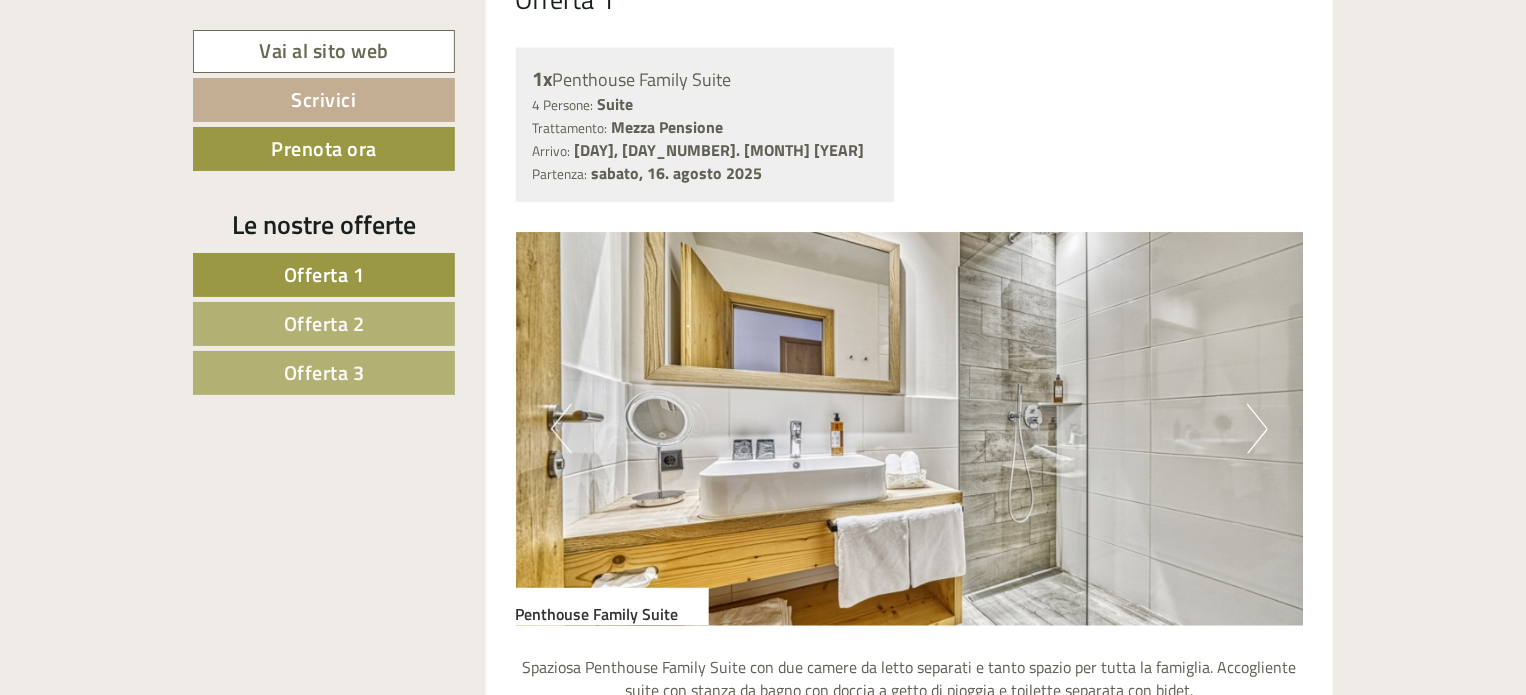 click on "Next" at bounding box center [1257, 429] 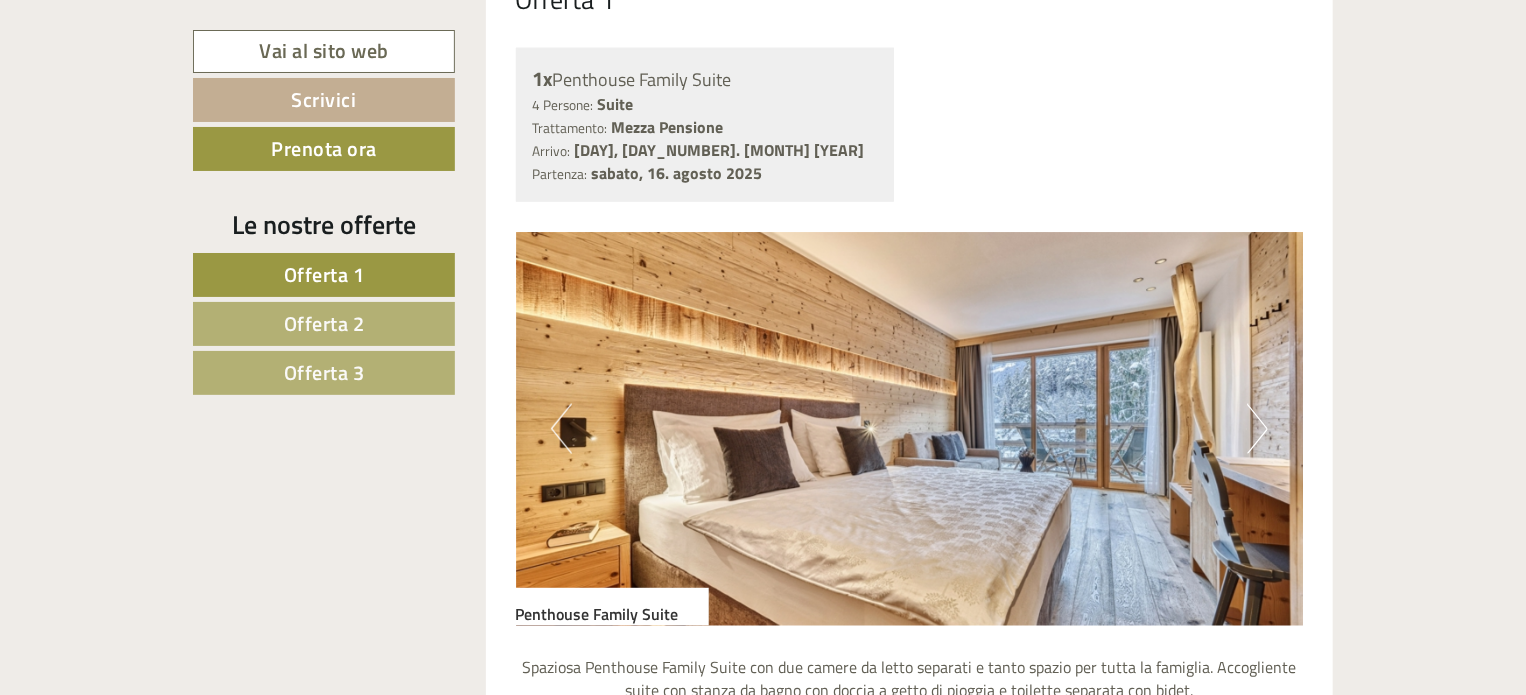 click on "Next" at bounding box center [1257, 429] 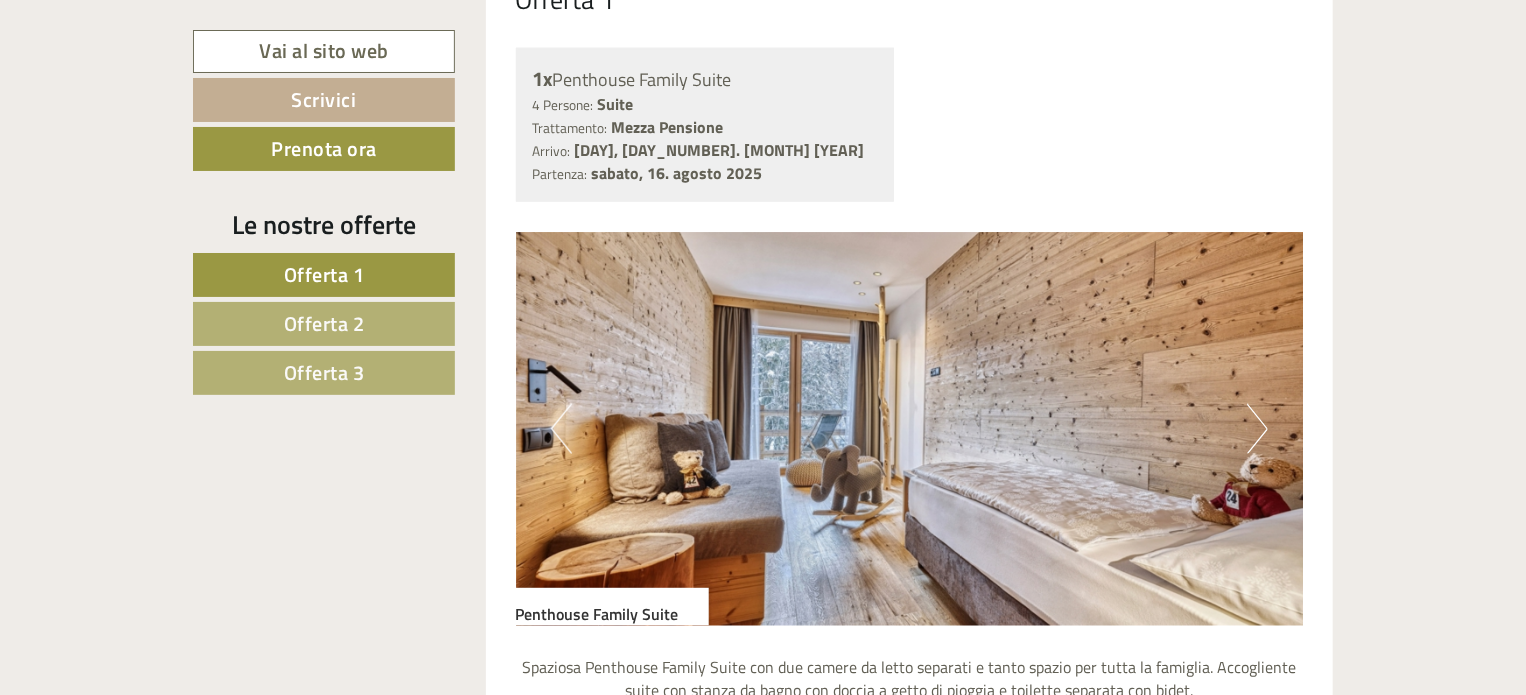 click on "Next" at bounding box center [1257, 429] 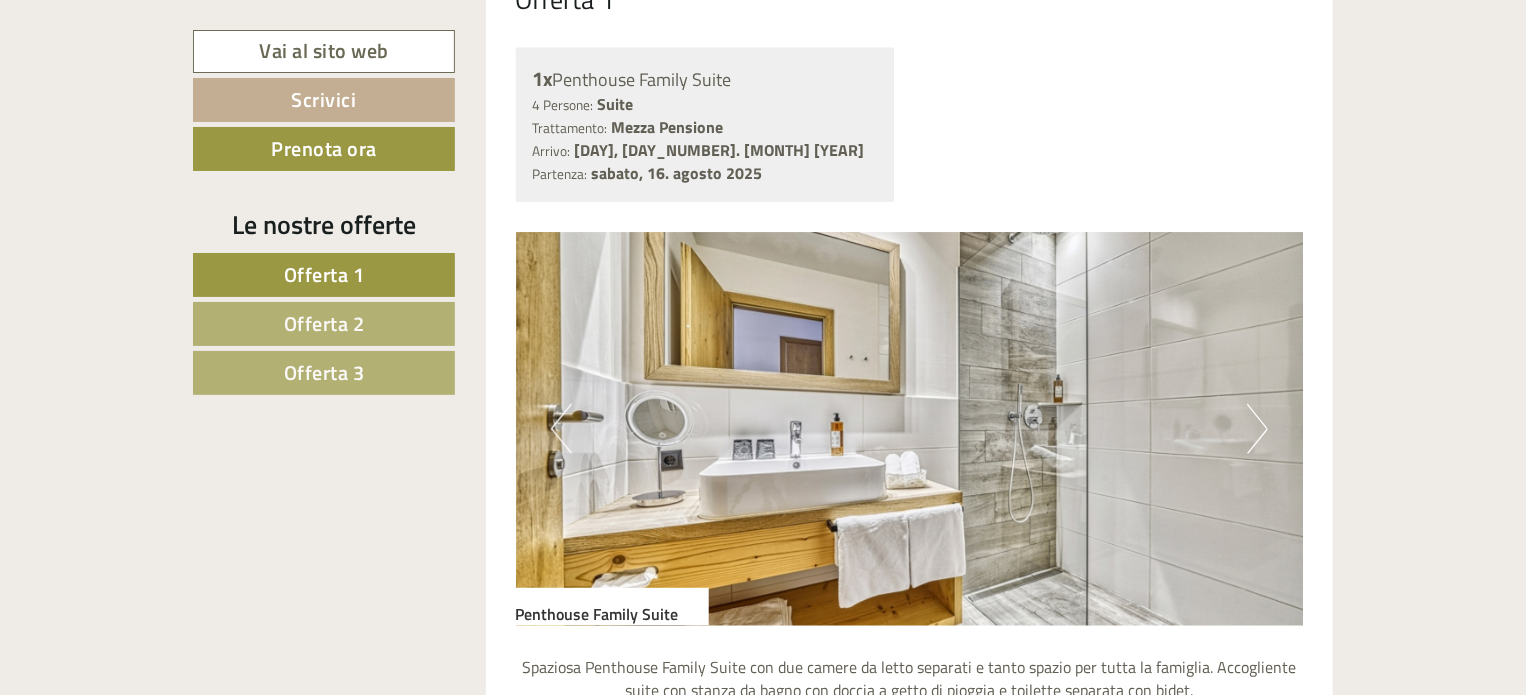 click on "Next" at bounding box center [1257, 429] 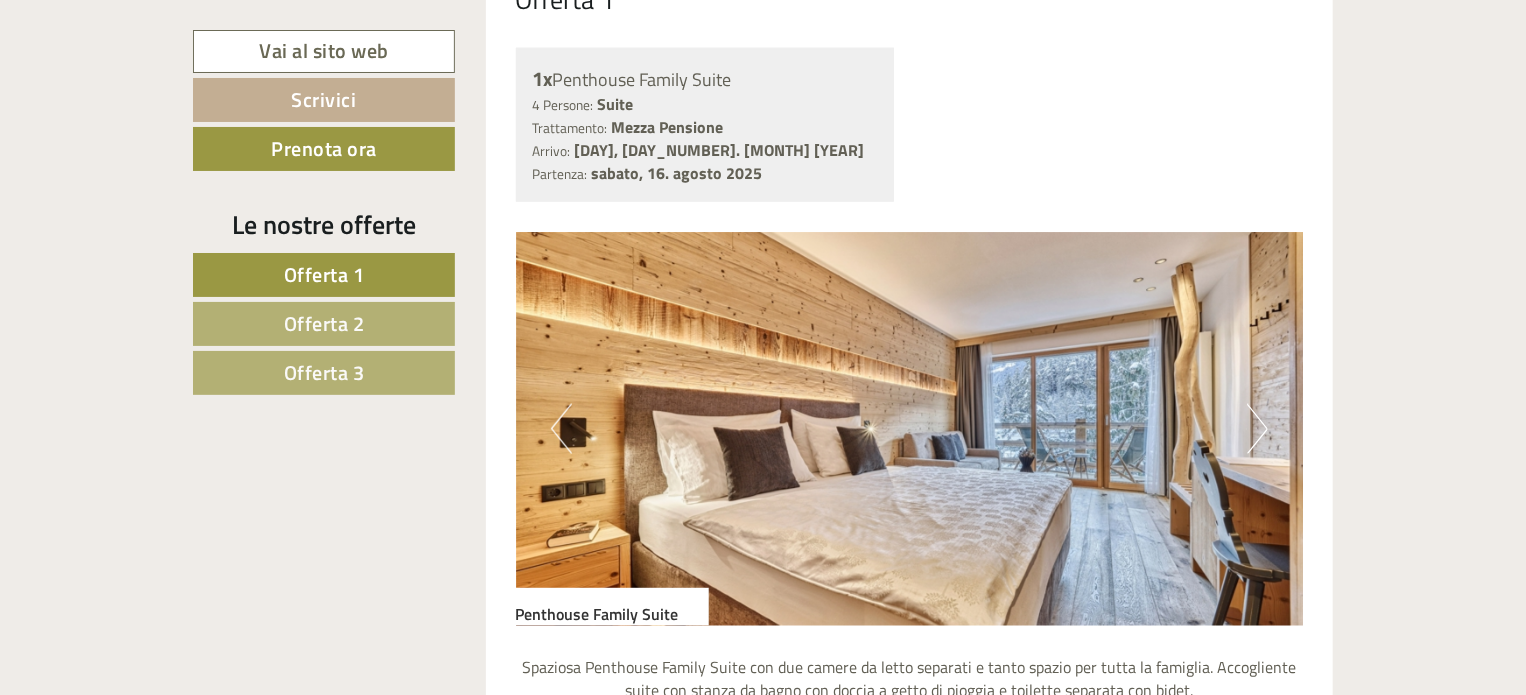 click on "Next" at bounding box center (1257, 429) 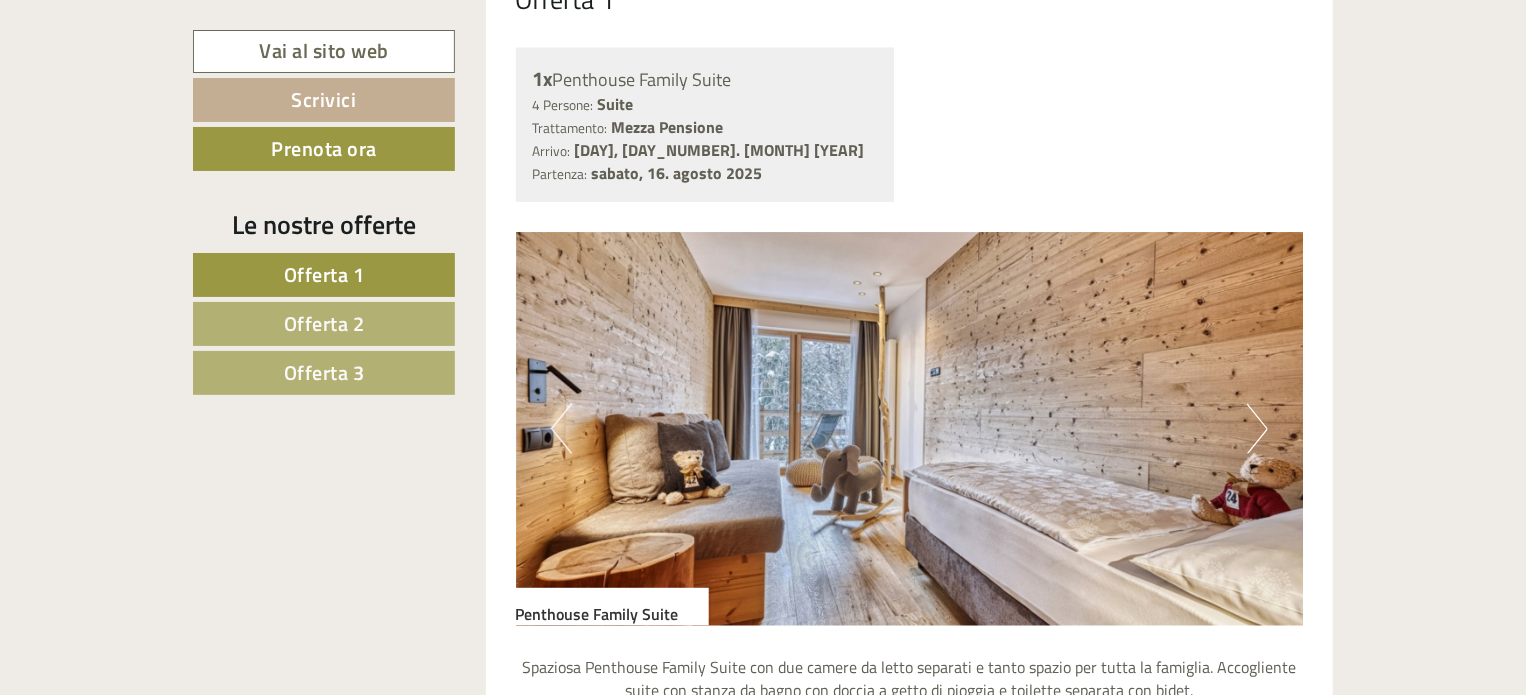 click on "Next" at bounding box center [1257, 429] 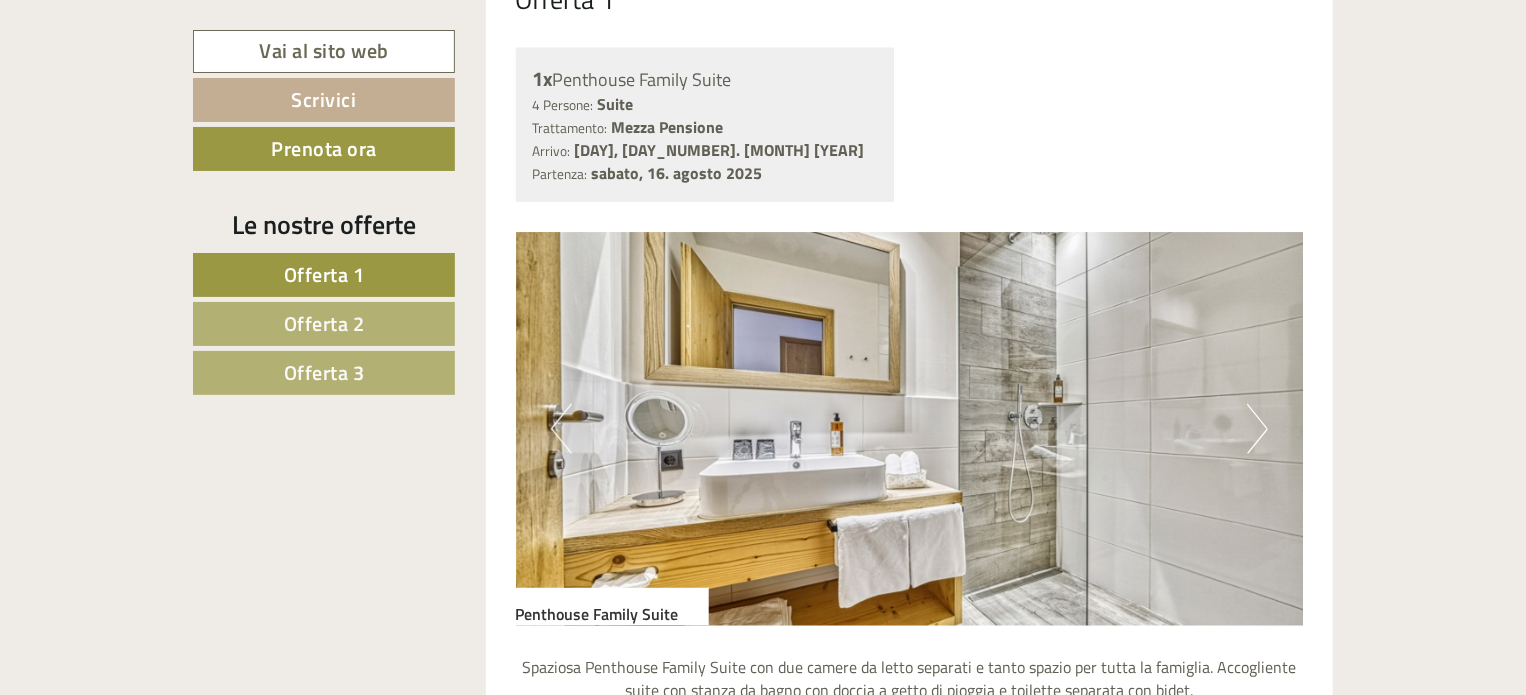click on "Next" at bounding box center (1257, 429) 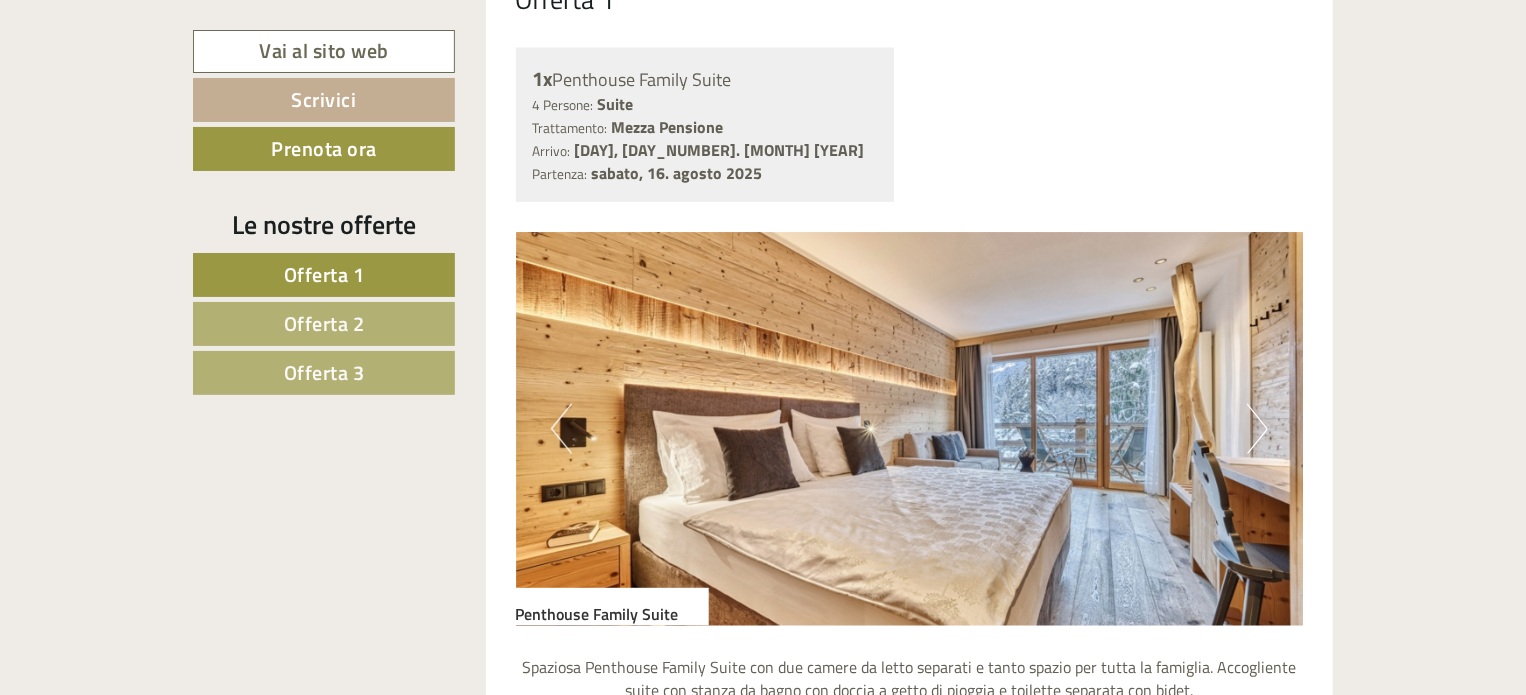 click on "Next" at bounding box center (1257, 429) 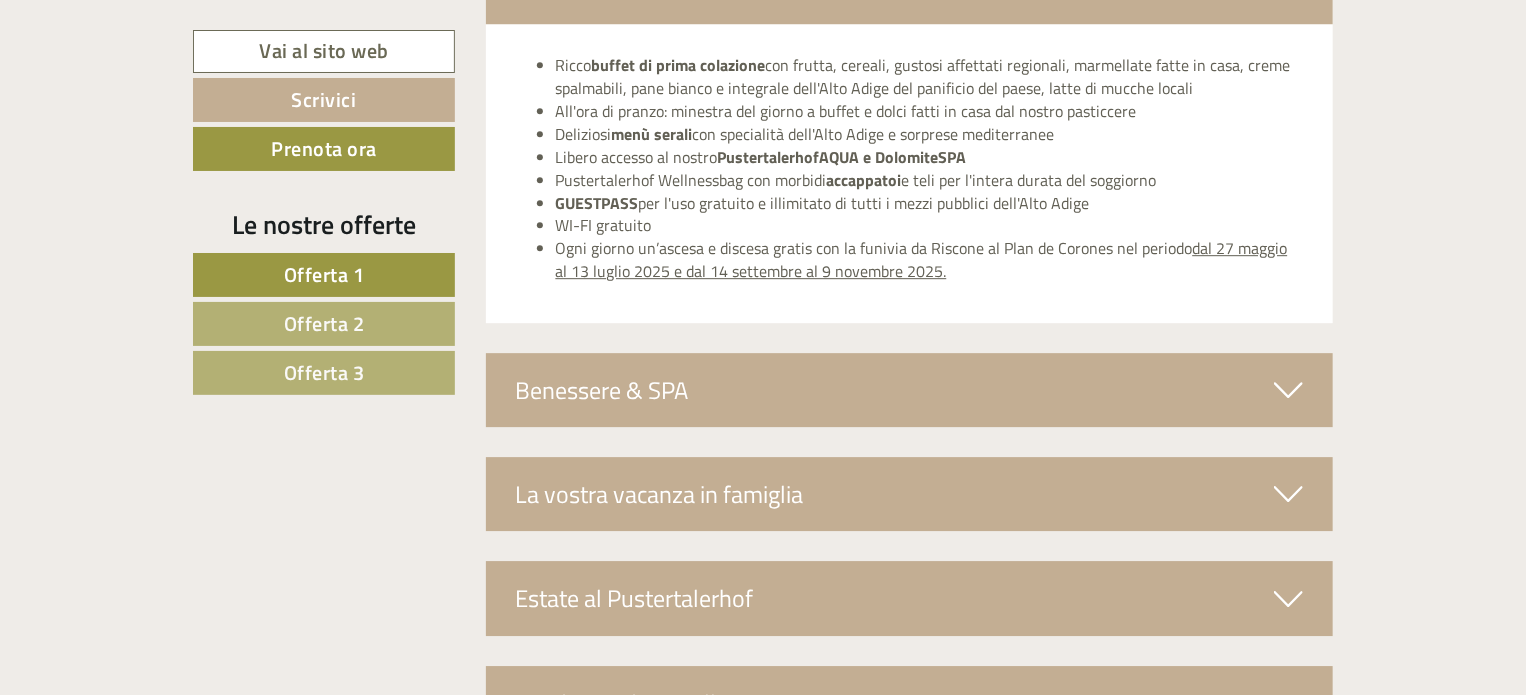 scroll, scrollTop: 6700, scrollLeft: 0, axis: vertical 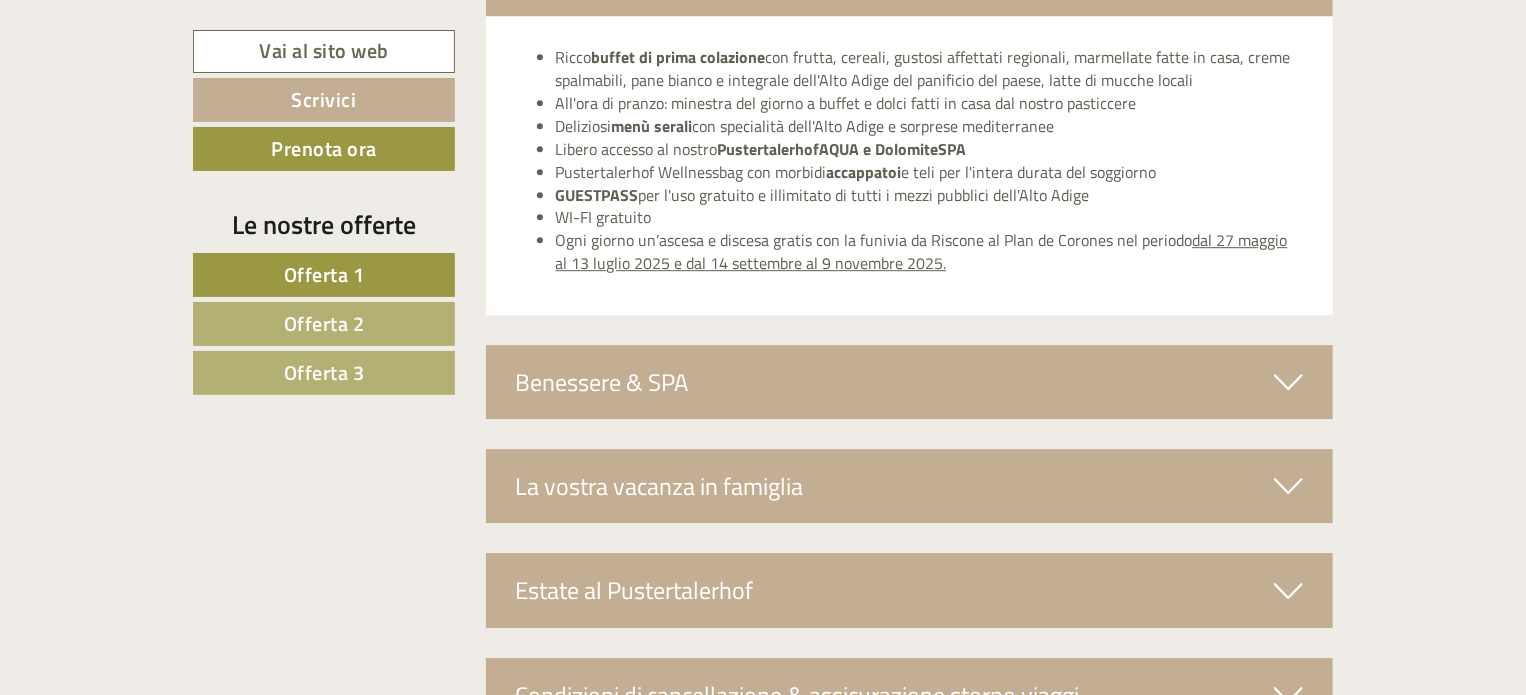 click on "Benessere & SPA" at bounding box center [910, 382] 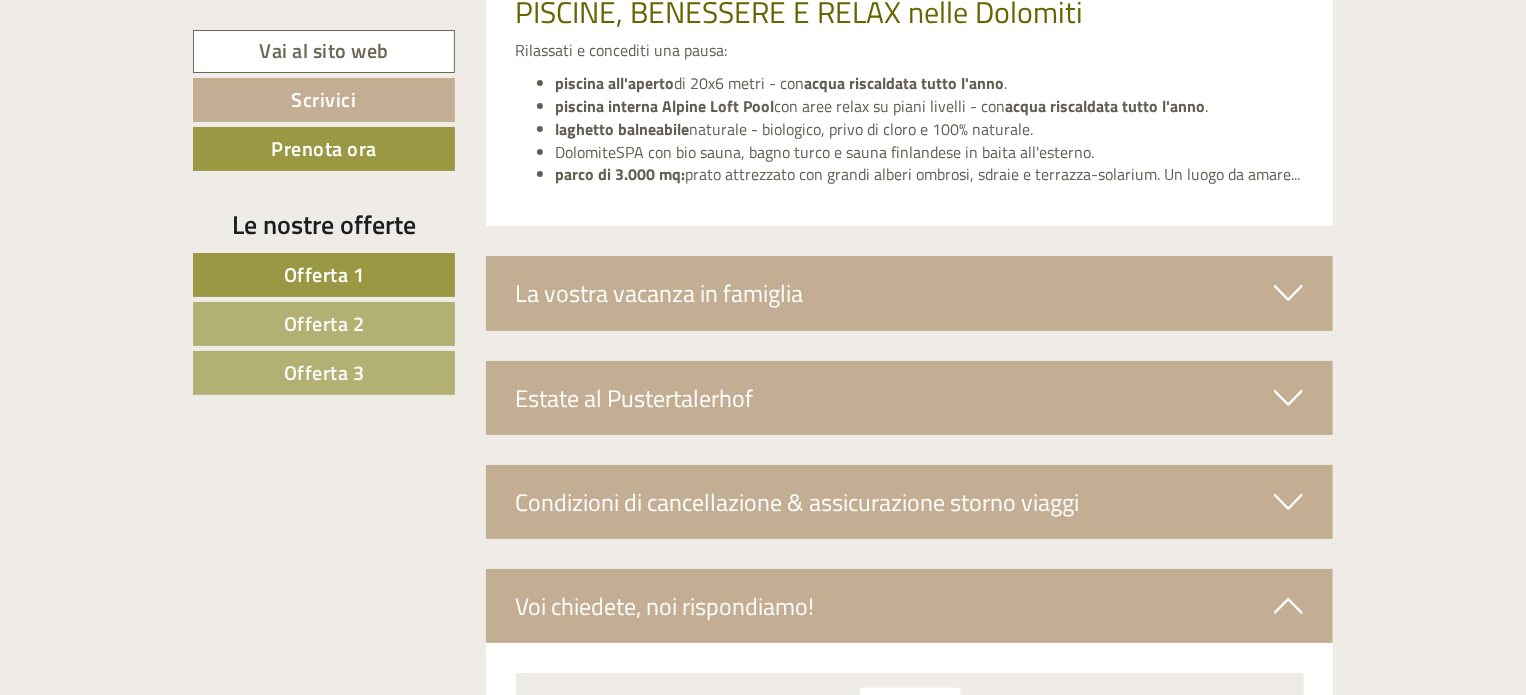 scroll, scrollTop: 7600, scrollLeft: 0, axis: vertical 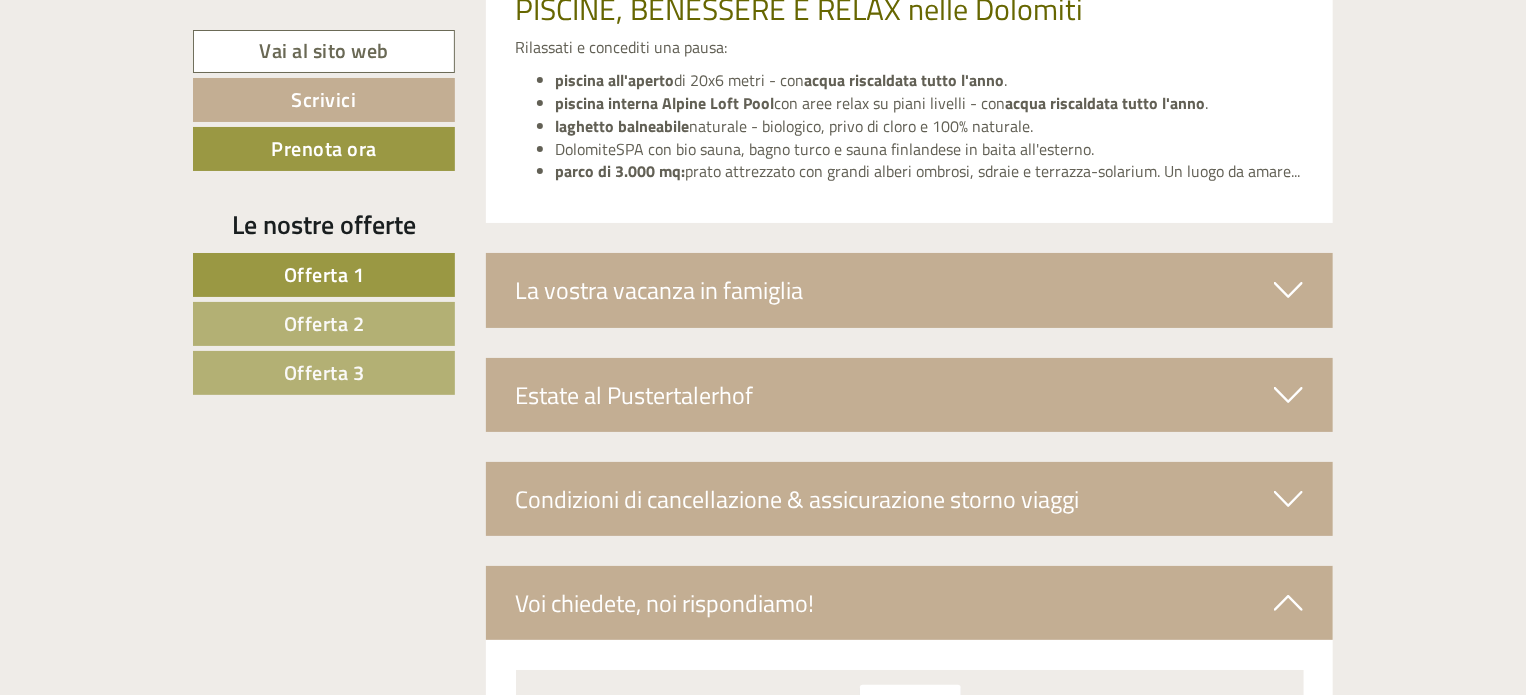 click on "La vostra vacanza in famiglia" at bounding box center (910, 290) 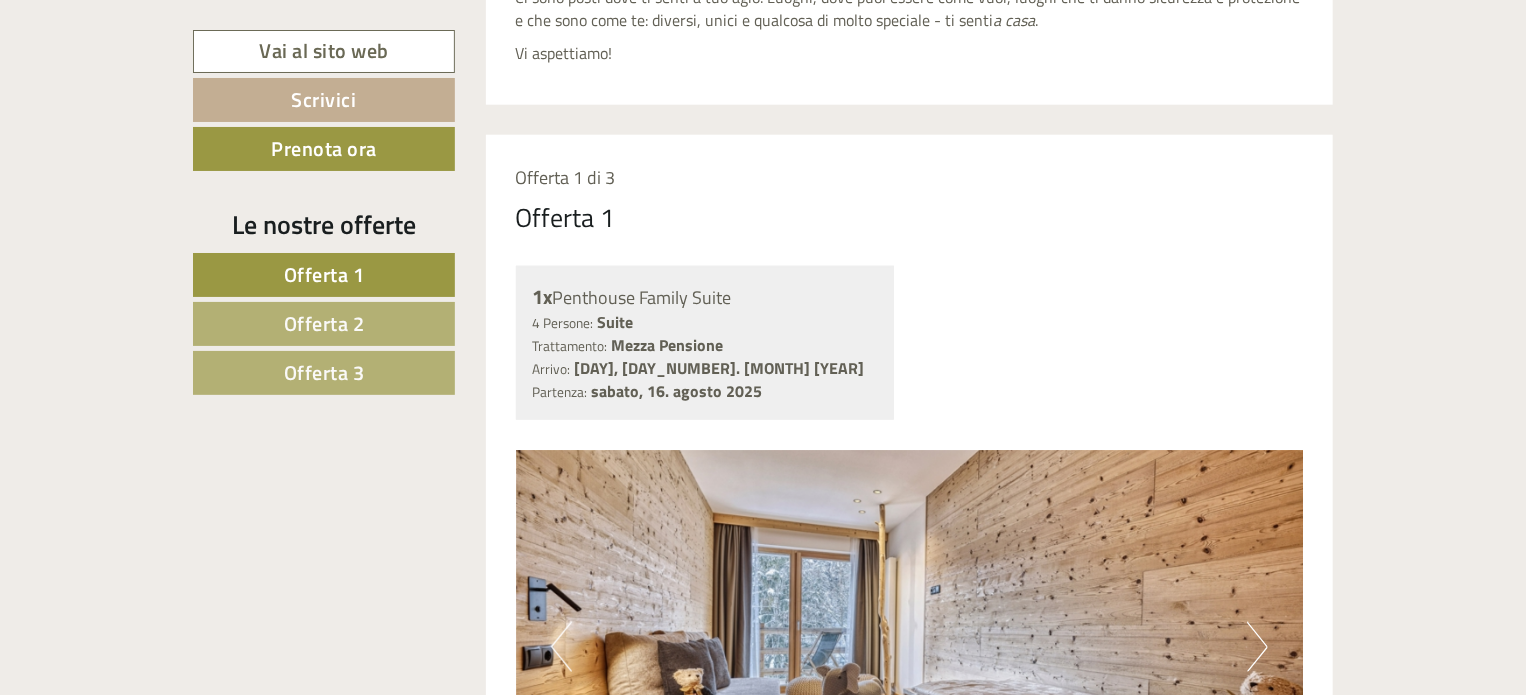 scroll, scrollTop: 1282, scrollLeft: 0, axis: vertical 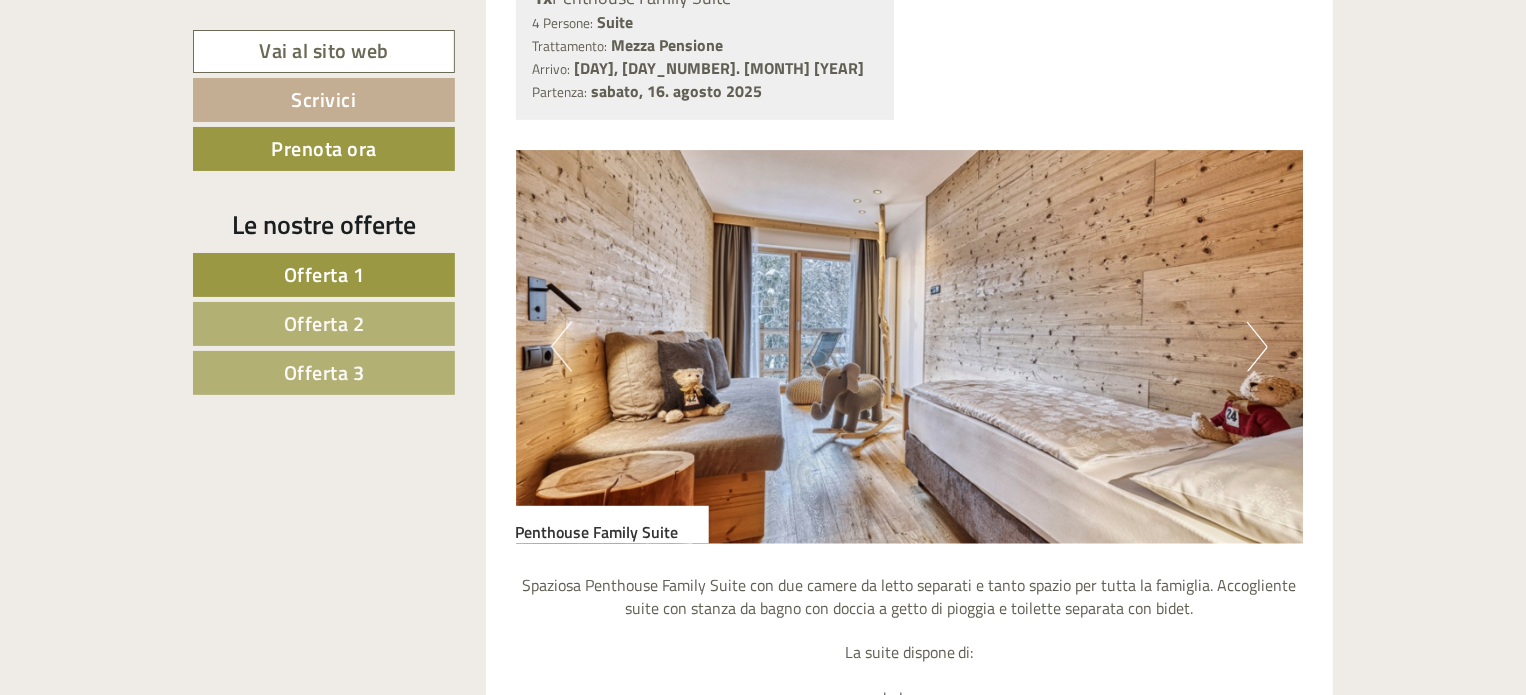 click at bounding box center (910, 347) 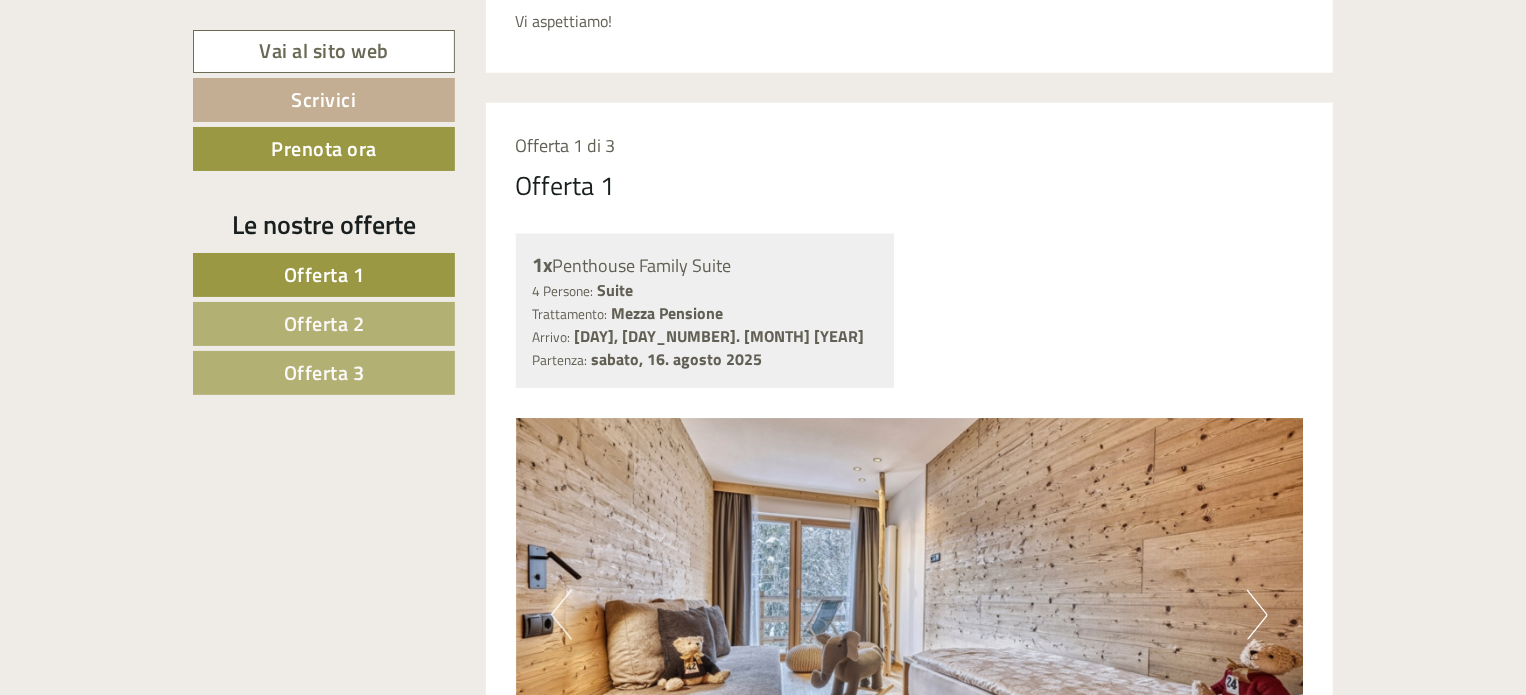 scroll, scrollTop: 982, scrollLeft: 0, axis: vertical 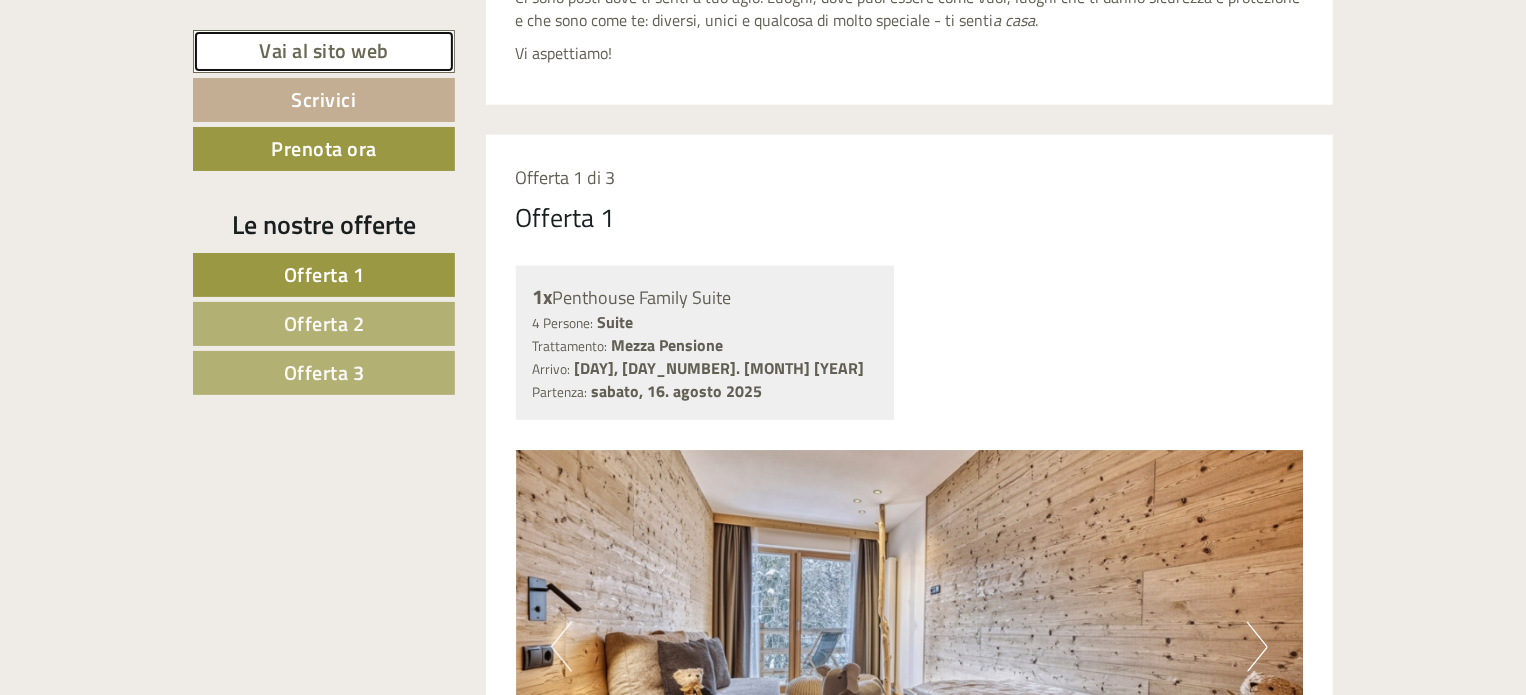 click on "Vai al sito web" at bounding box center (324, 51) 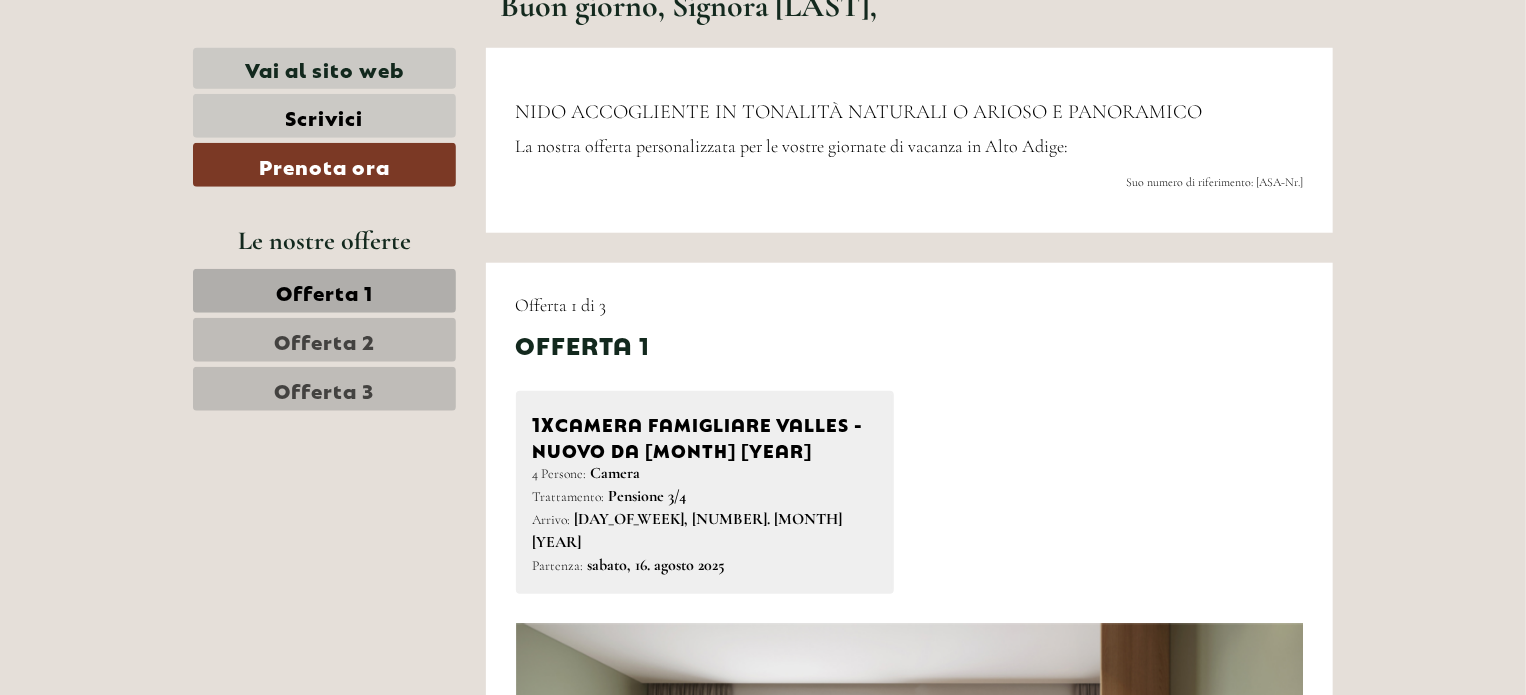 scroll, scrollTop: 1201, scrollLeft: 0, axis: vertical 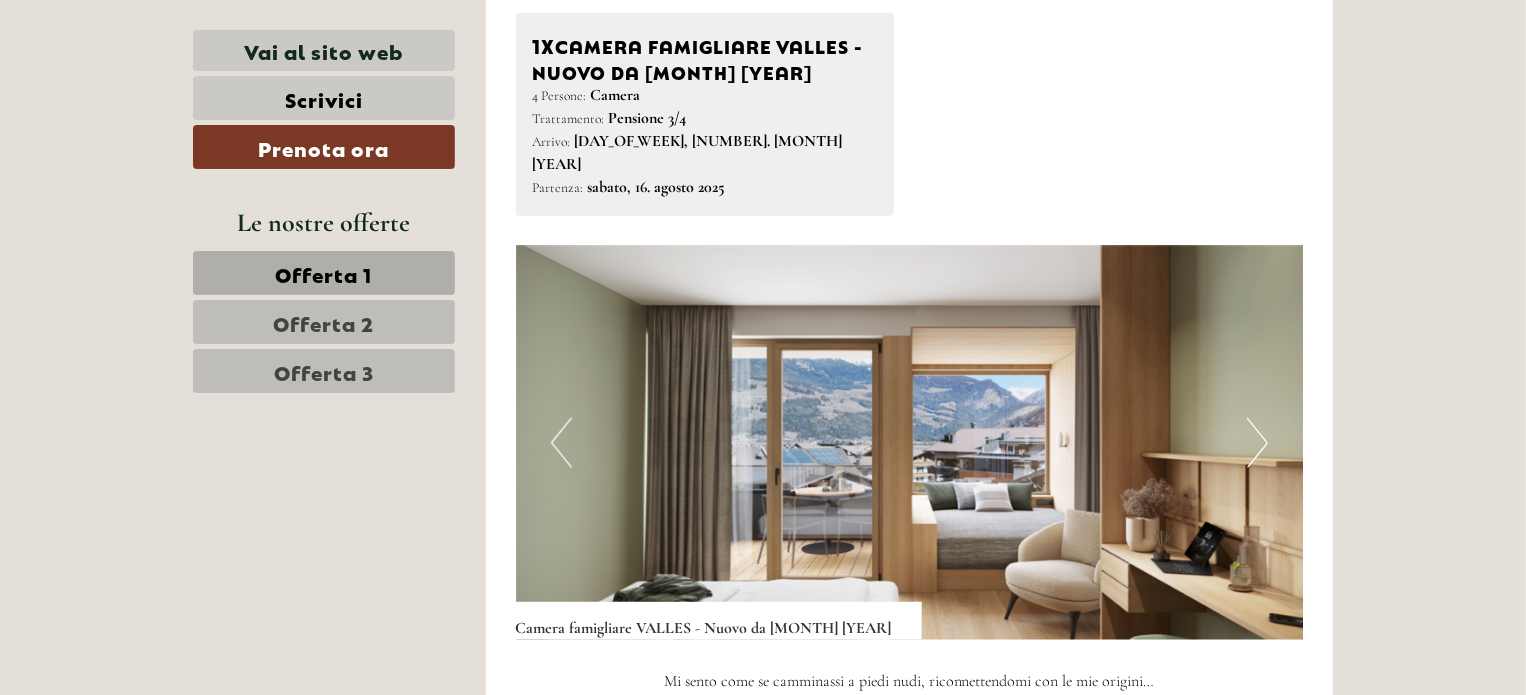 click at bounding box center [910, 443] 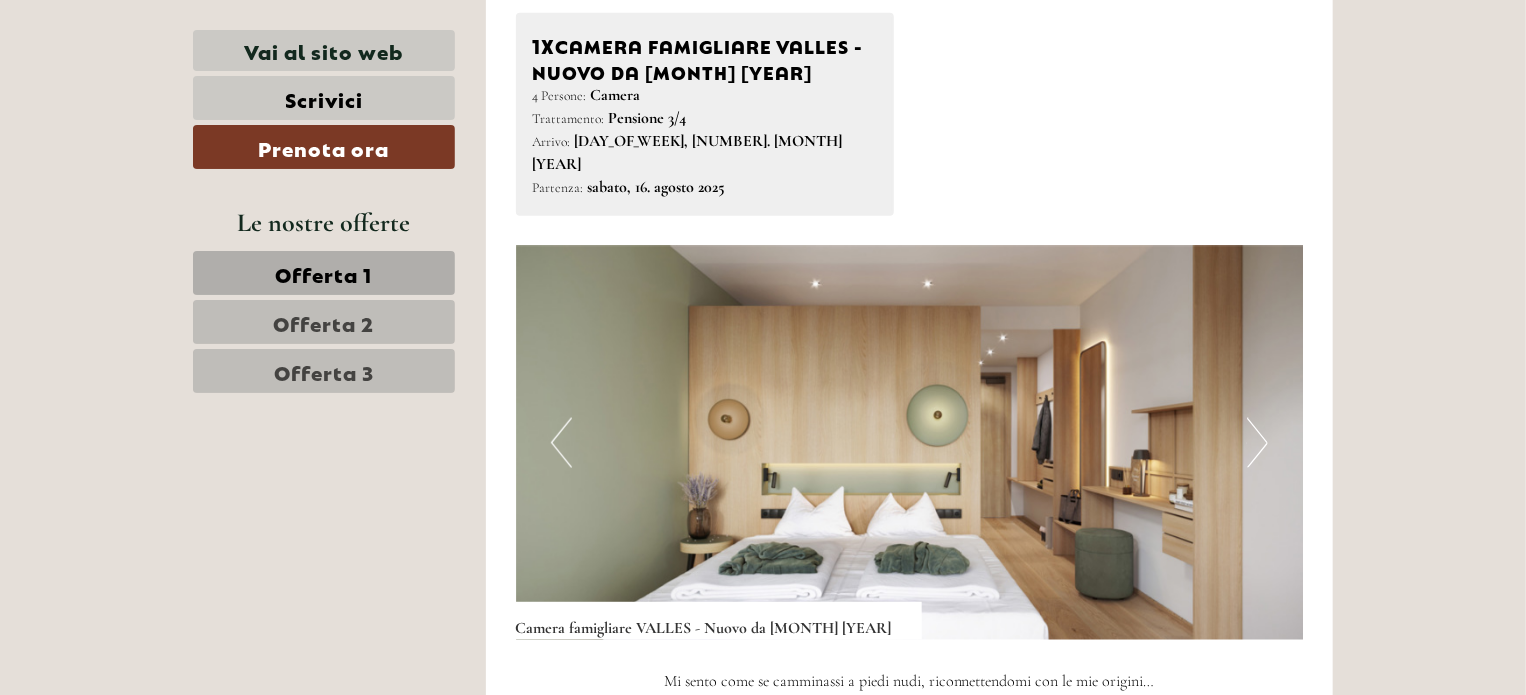 click on "Next" at bounding box center (1257, 443) 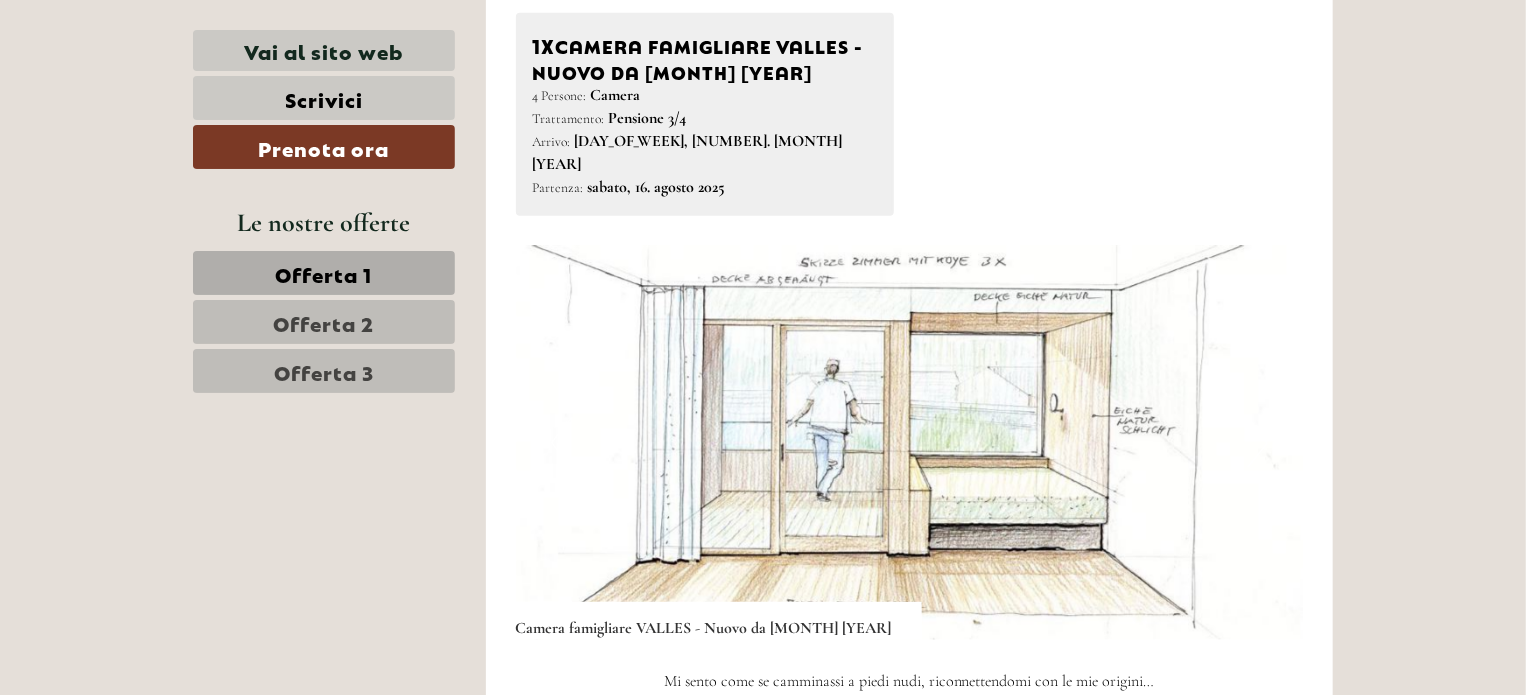 click on "Next" at bounding box center [1257, 443] 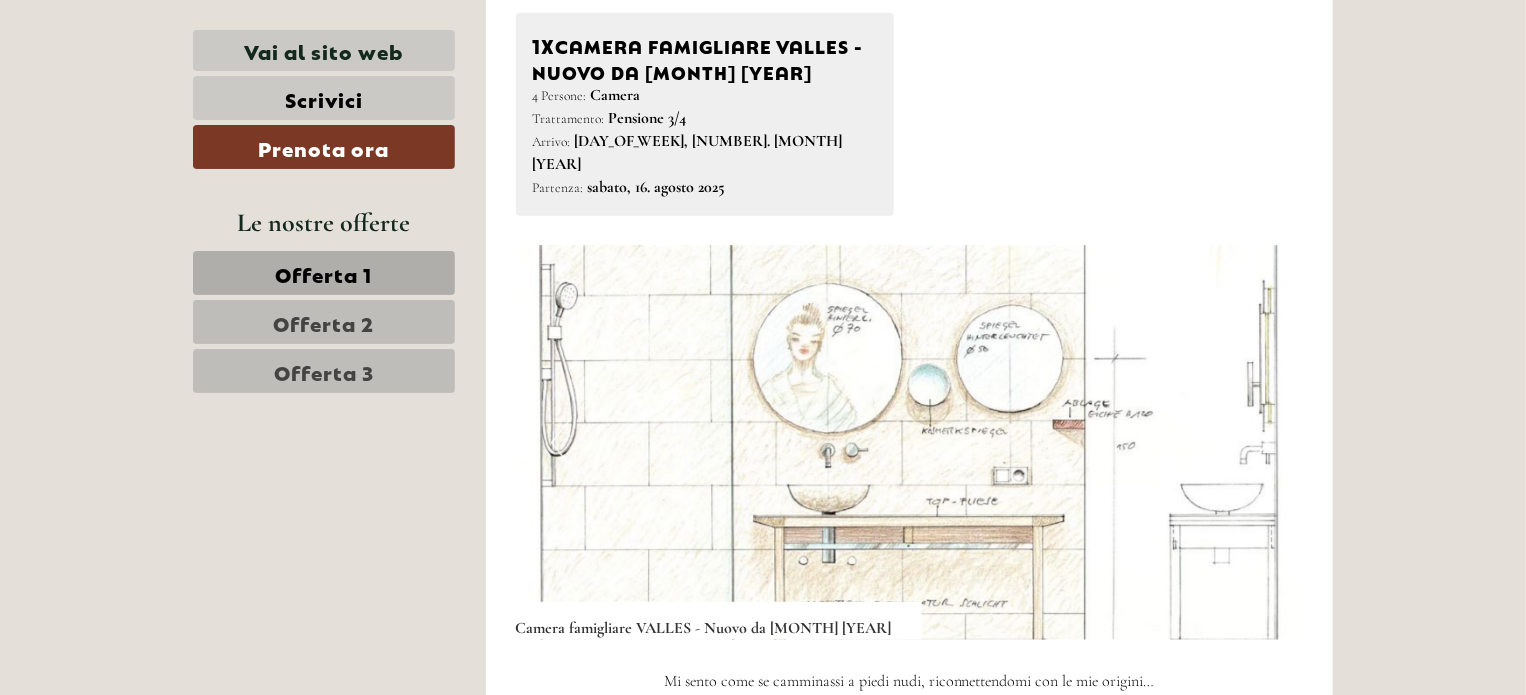 click on "Next" at bounding box center [1257, 443] 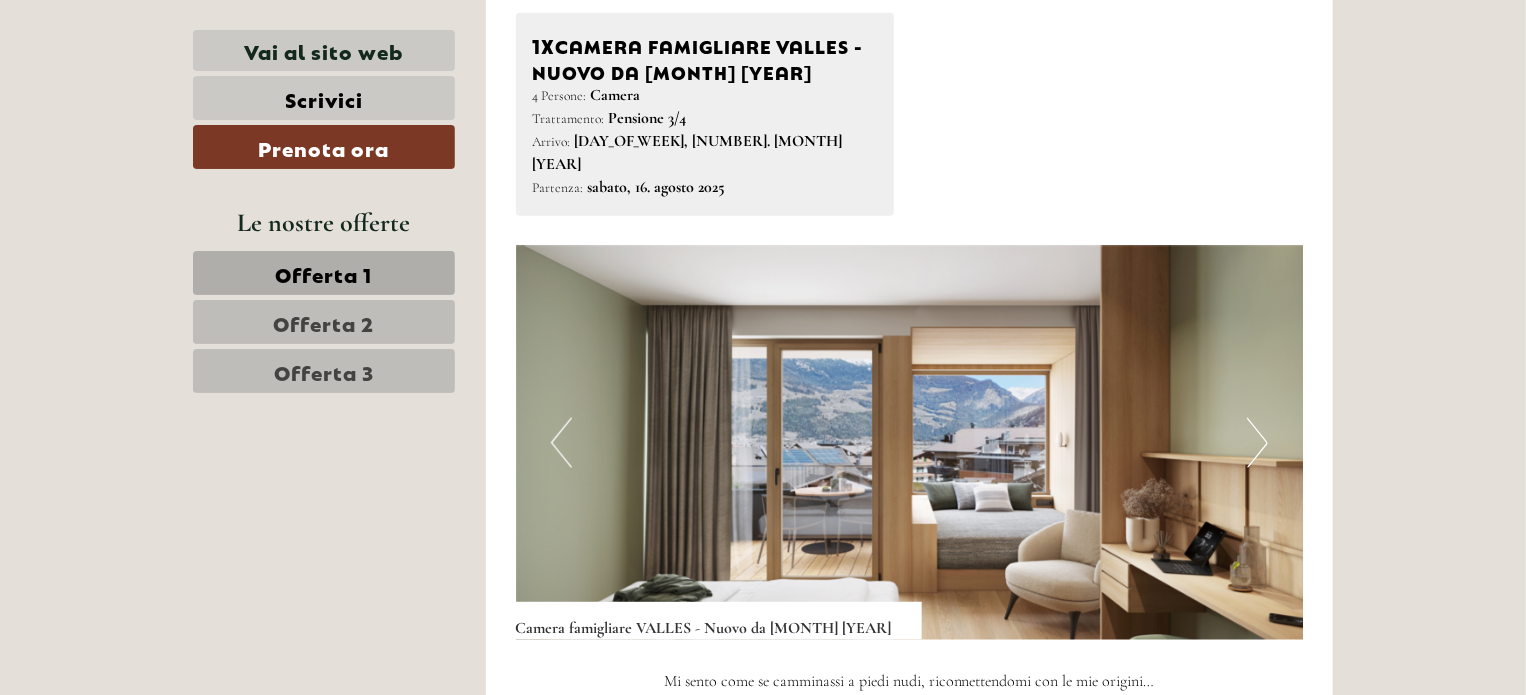 click on "Next" at bounding box center (1257, 443) 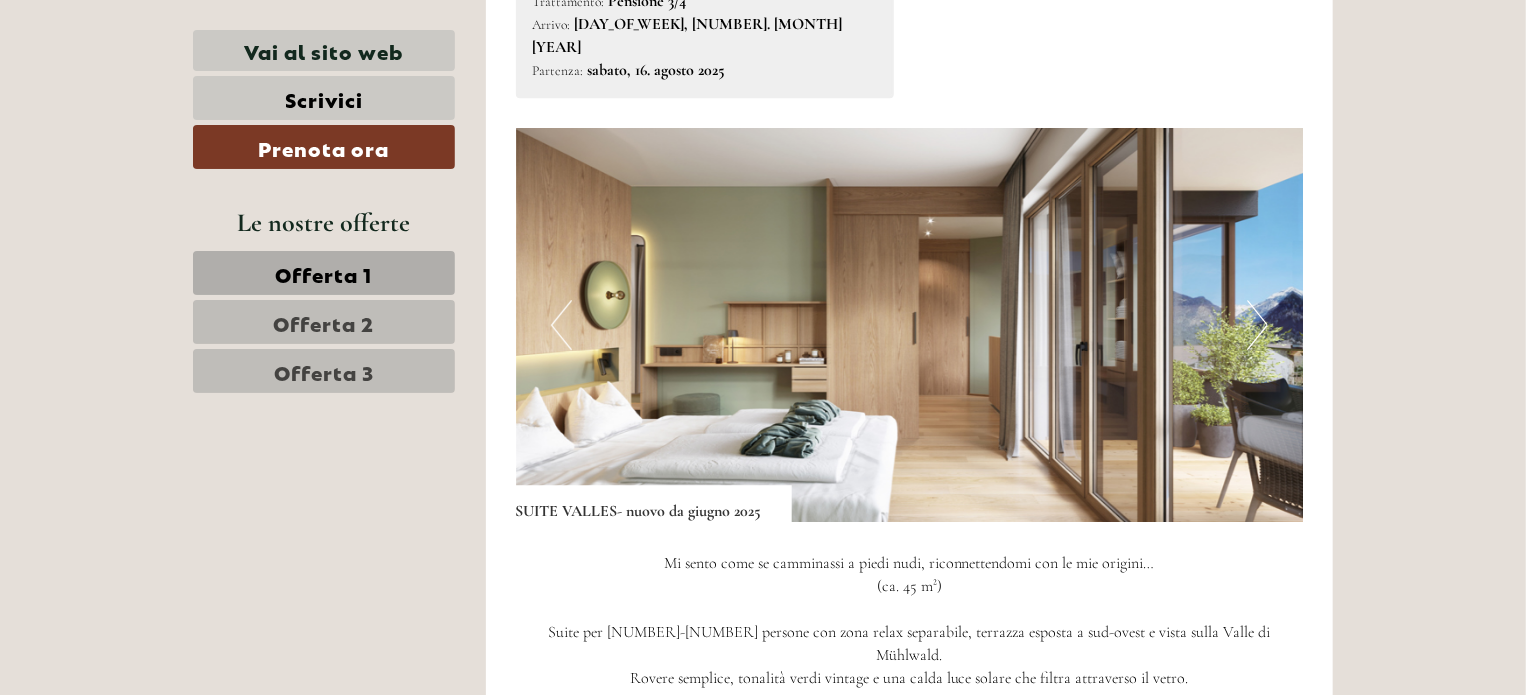 scroll, scrollTop: 2801, scrollLeft: 0, axis: vertical 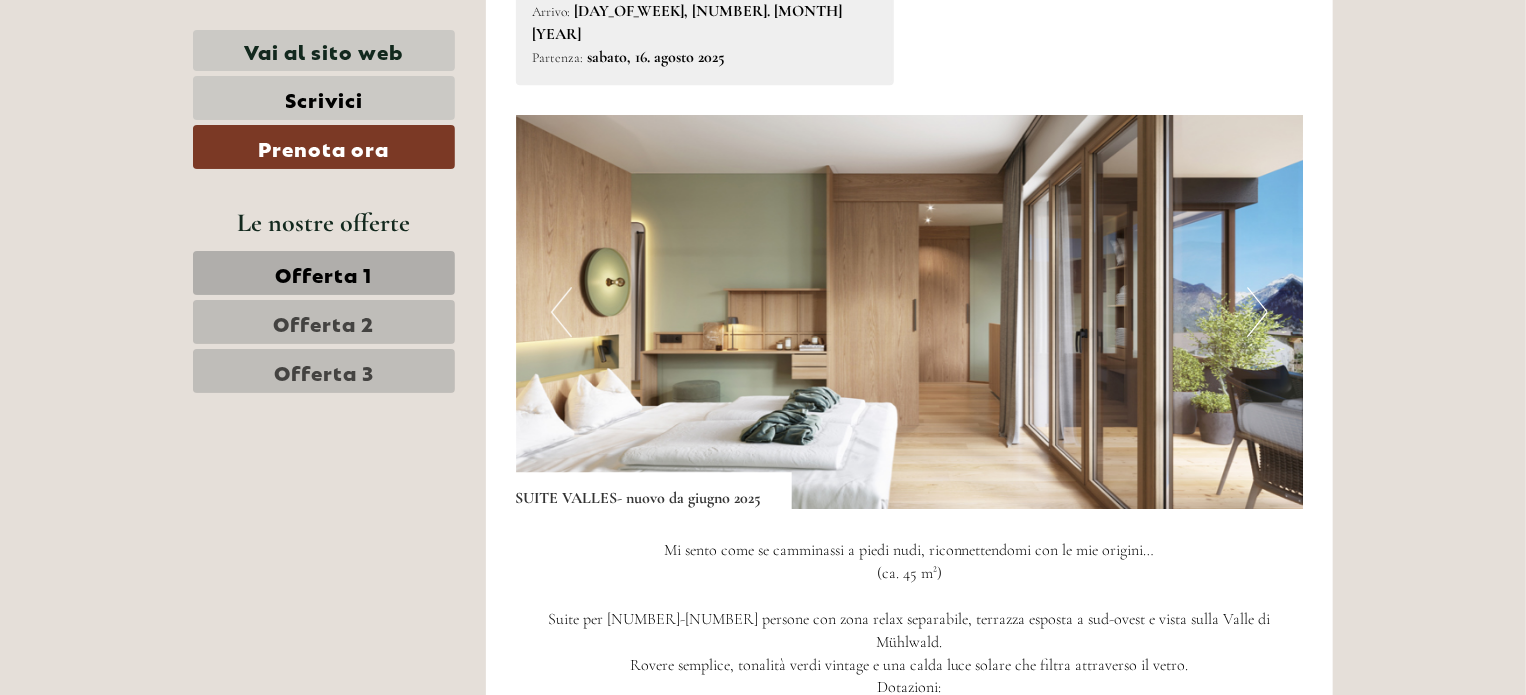 click on "Next" at bounding box center [1257, 312] 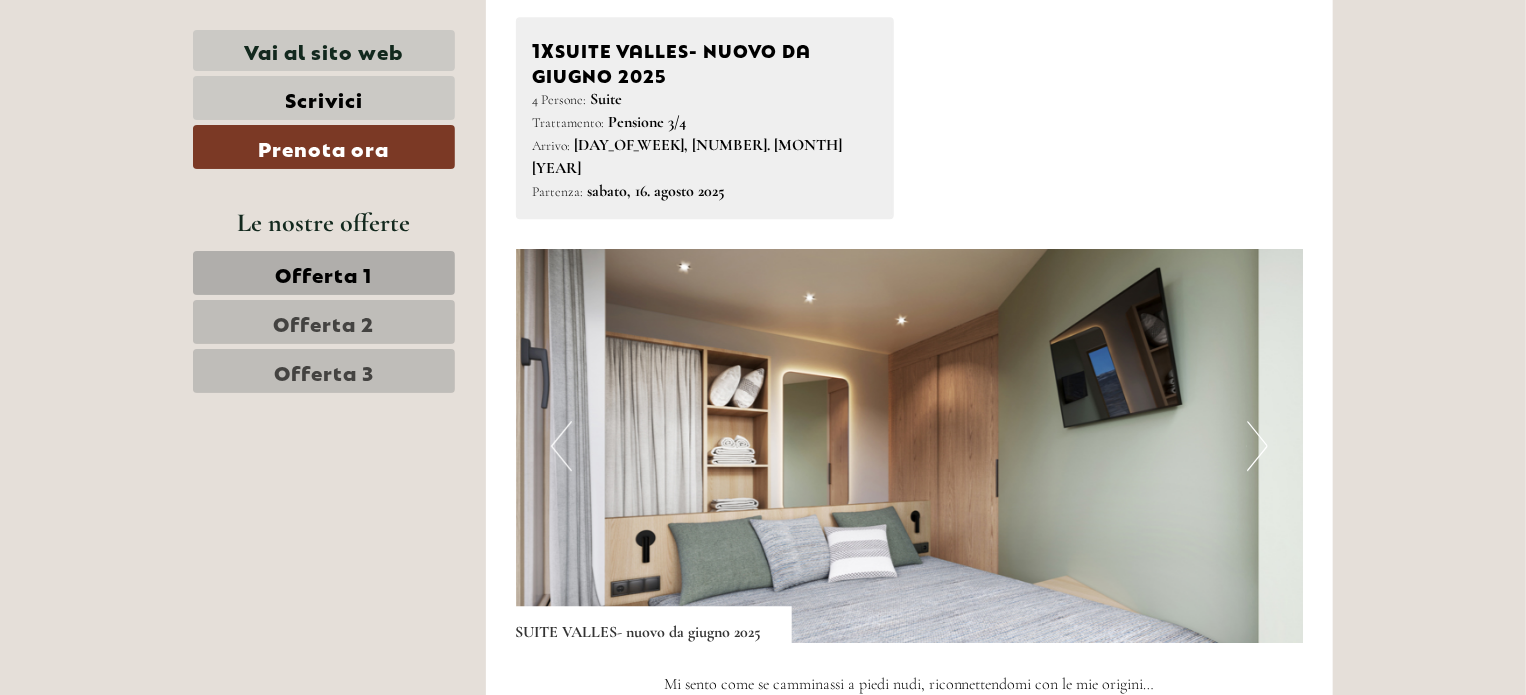 scroll, scrollTop: 2701, scrollLeft: 0, axis: vertical 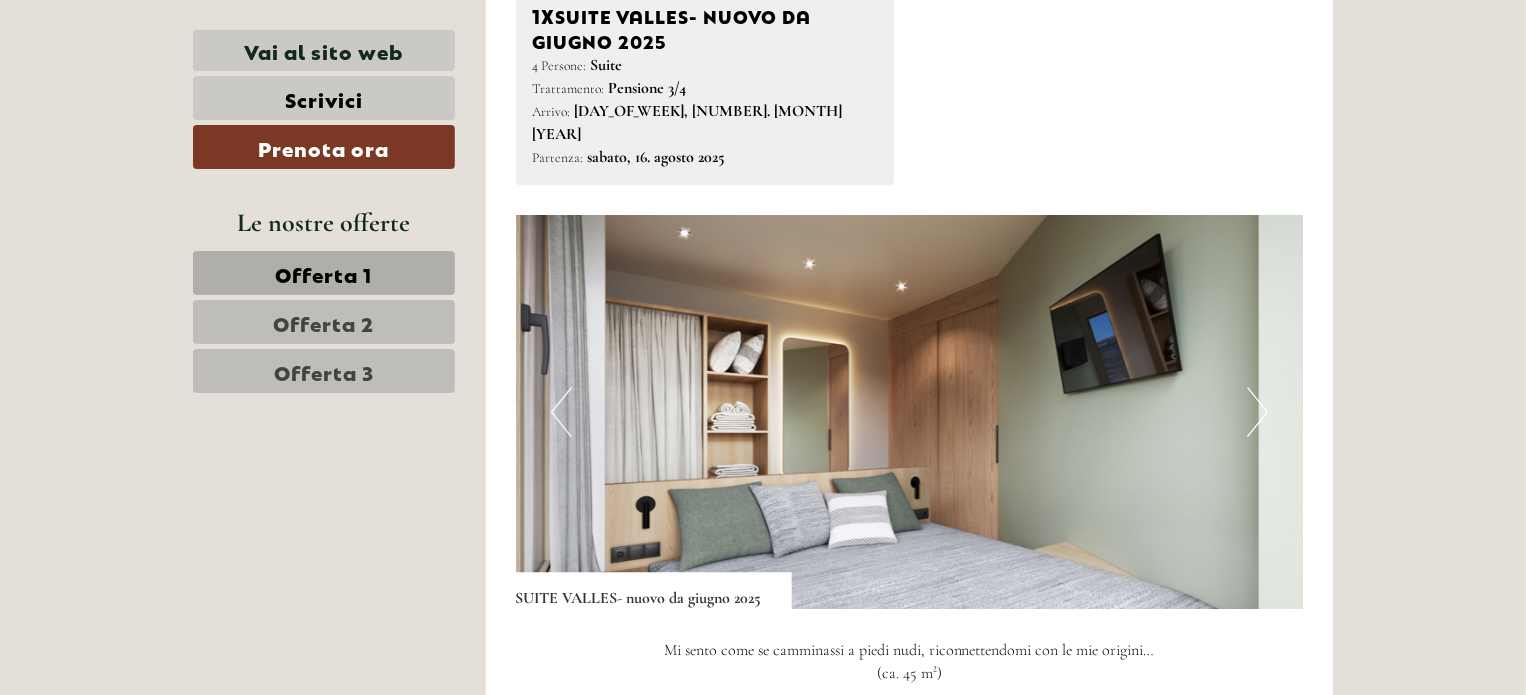 click on "Next" at bounding box center [1257, 412] 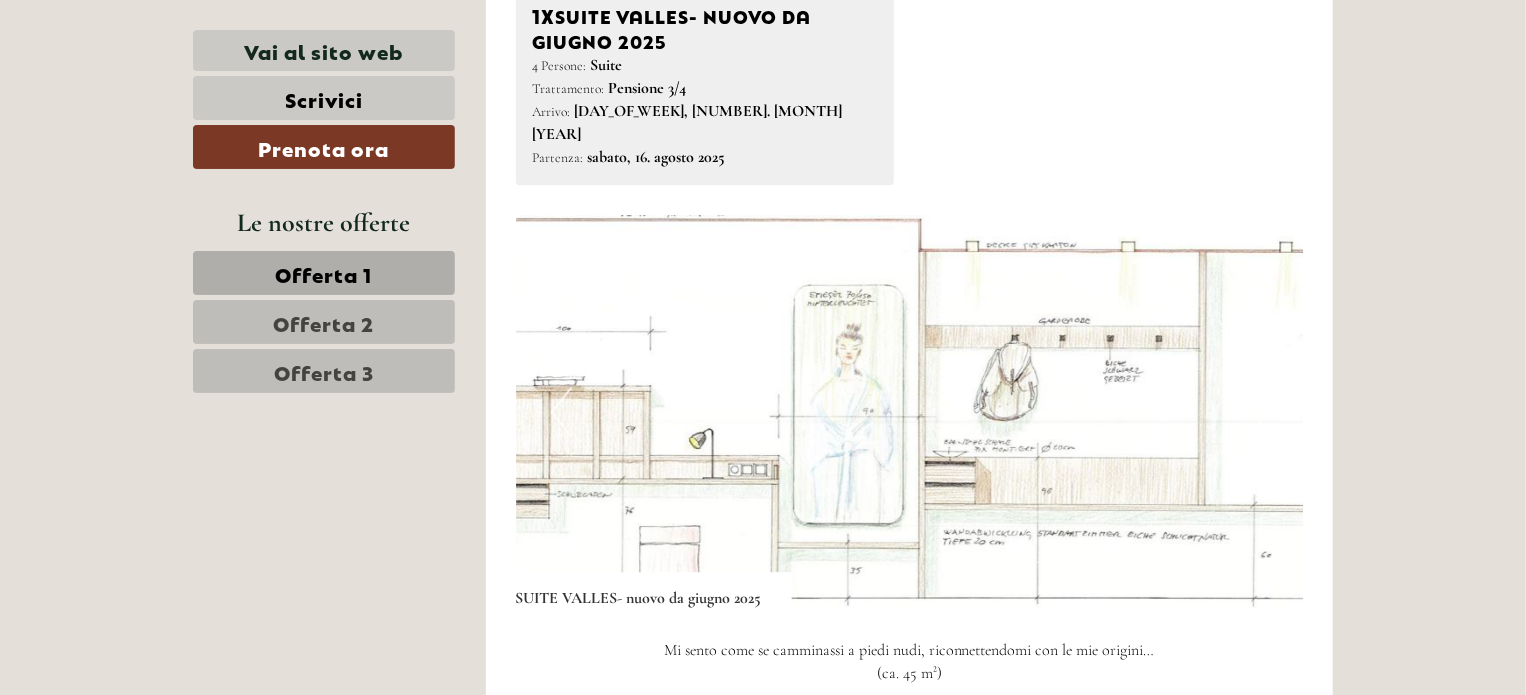 click on "Next" at bounding box center [1257, 412] 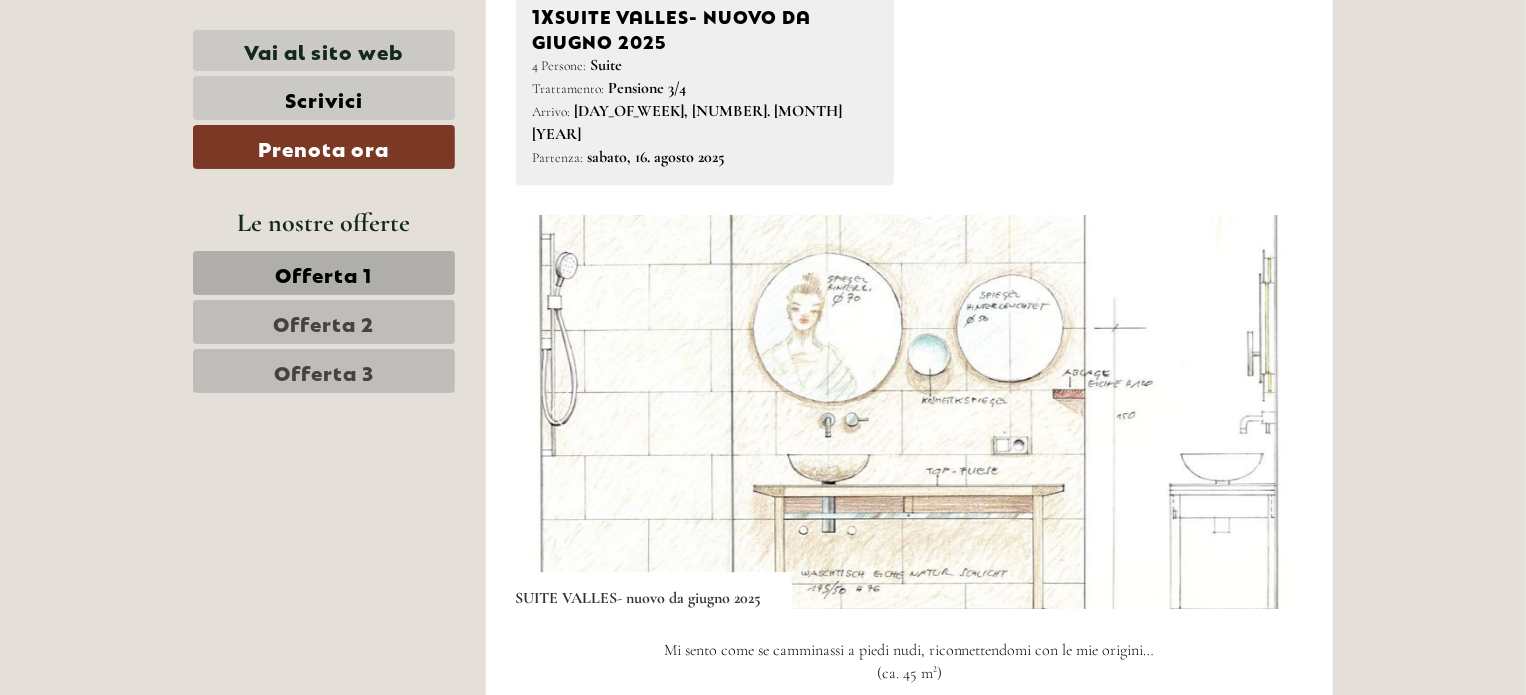 click on "Next" at bounding box center [1257, 412] 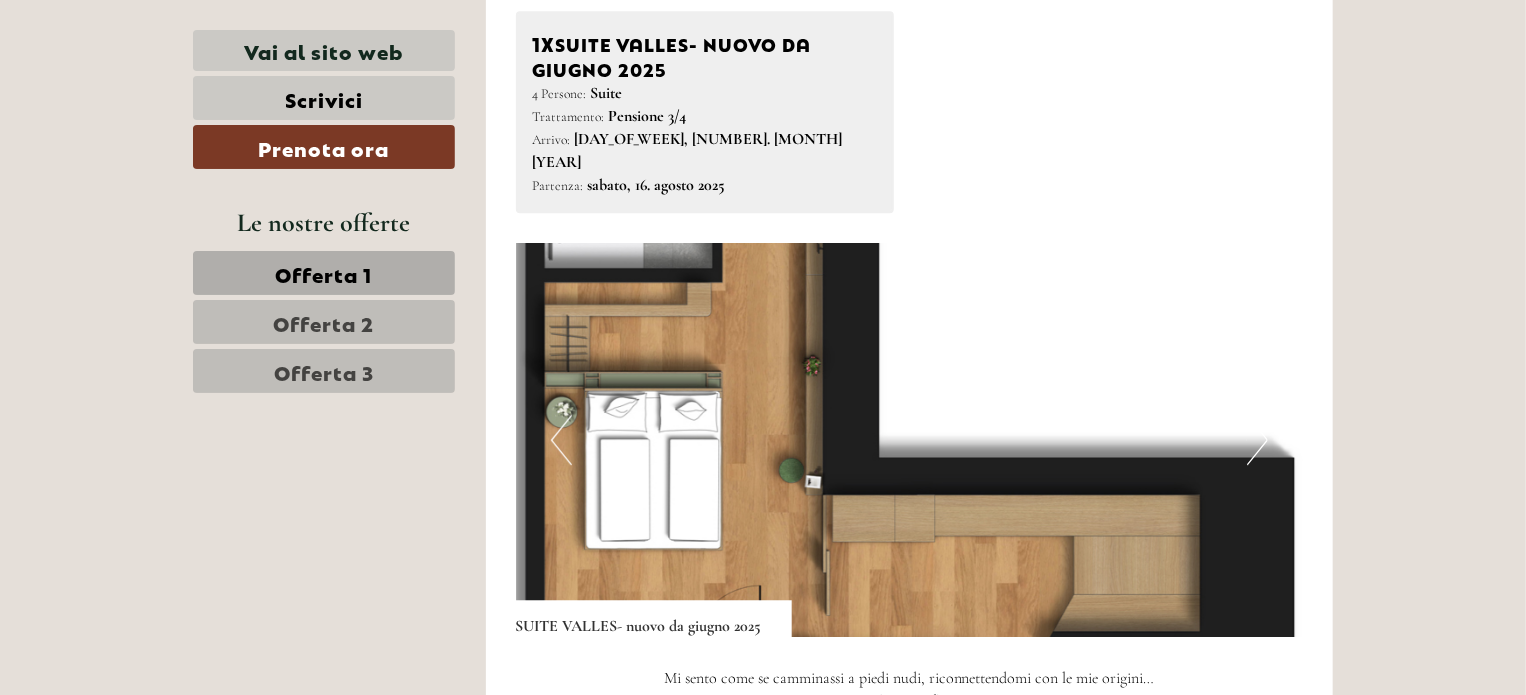 scroll, scrollTop: 2701, scrollLeft: 0, axis: vertical 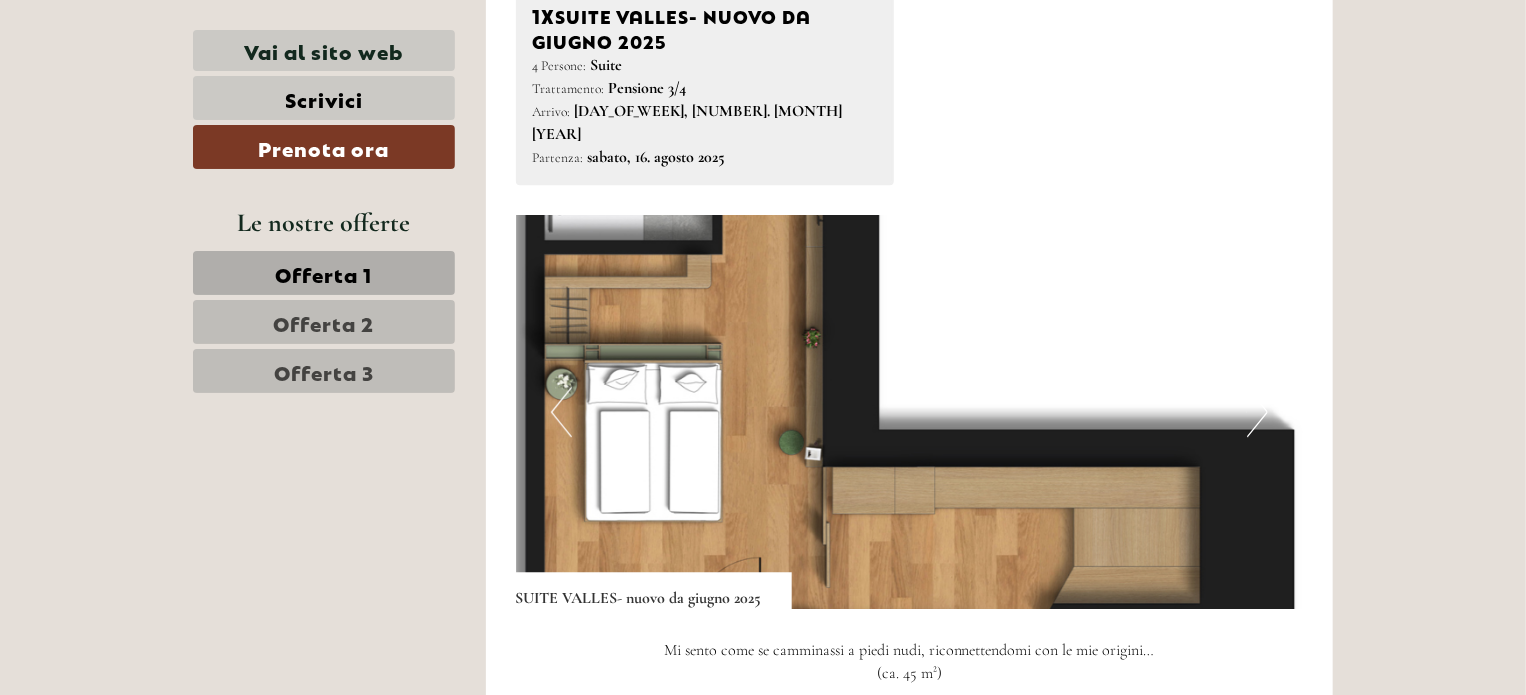 click on "Next" at bounding box center [1257, 412] 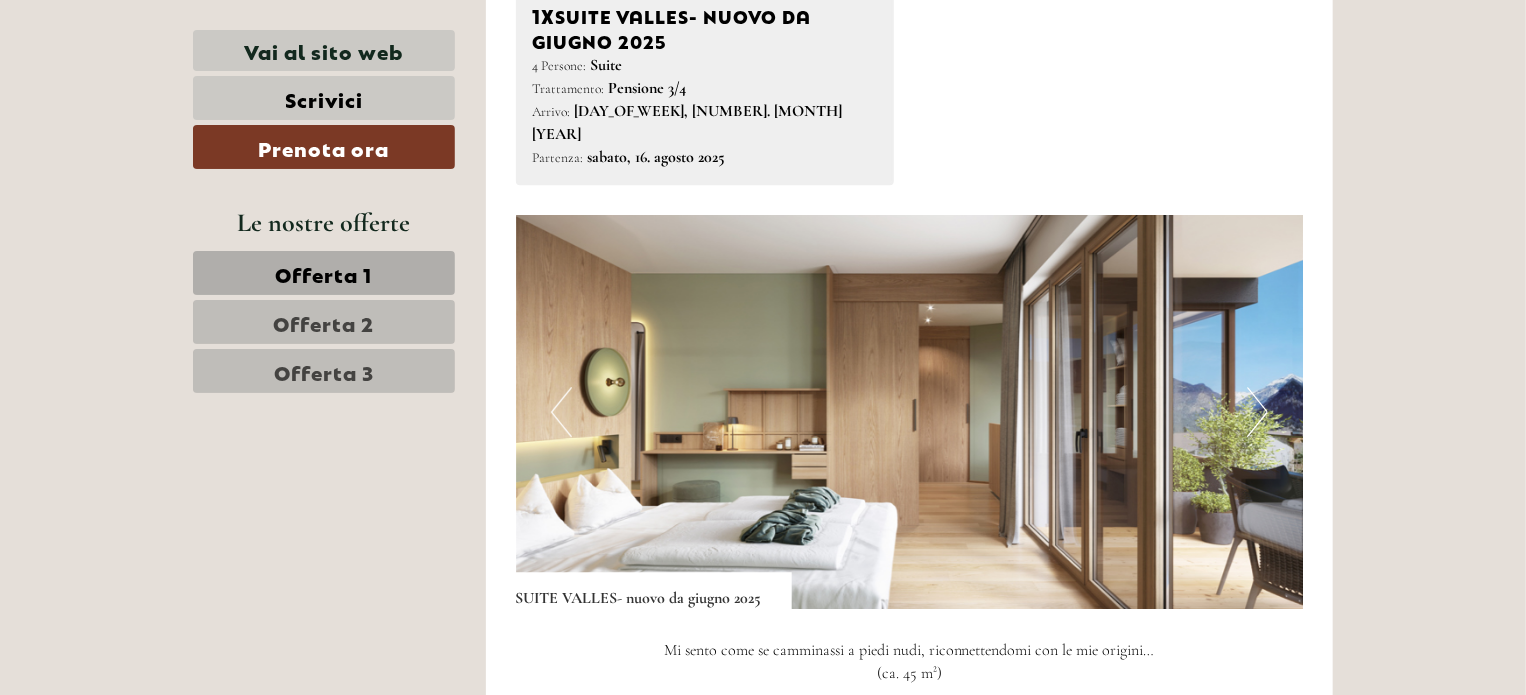 click on "Next" at bounding box center [1257, 412] 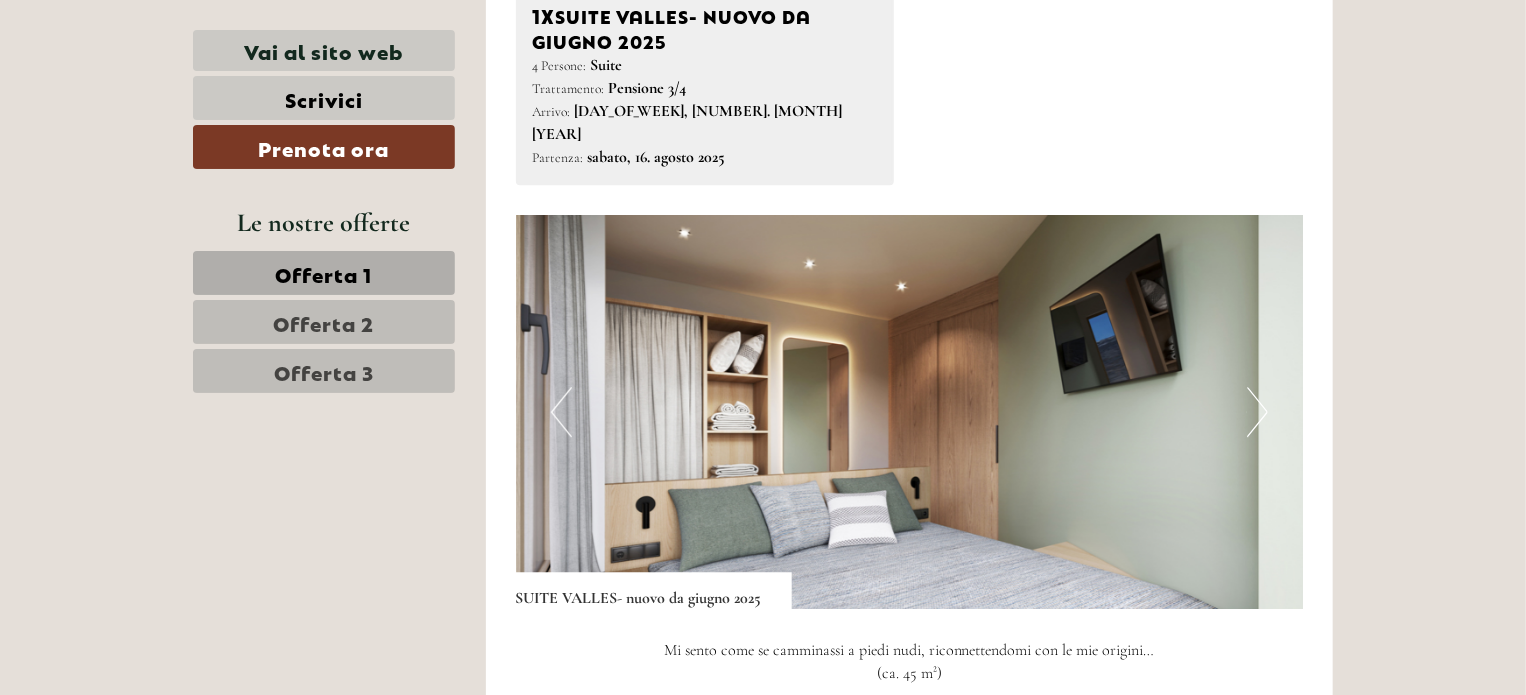 click on "Next" at bounding box center (1257, 412) 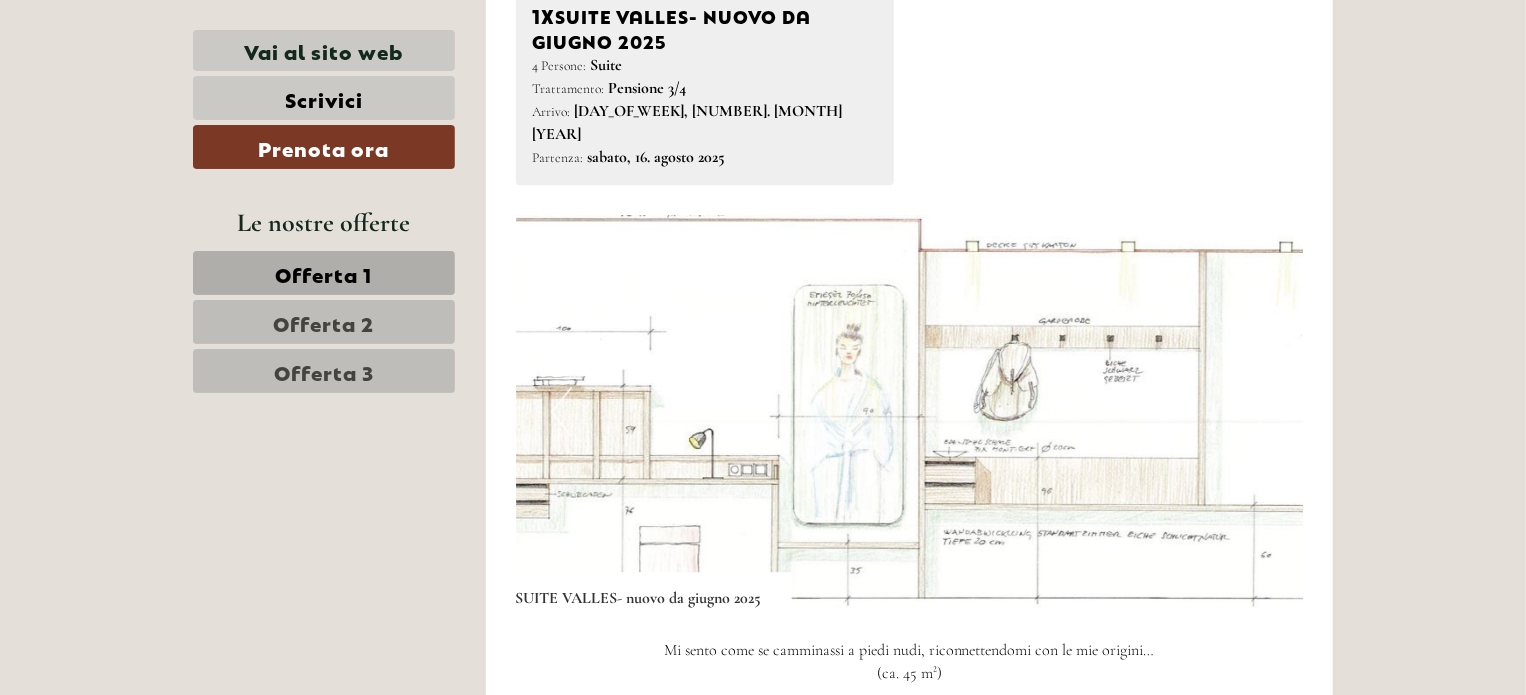 click on "Next" at bounding box center [1257, 412] 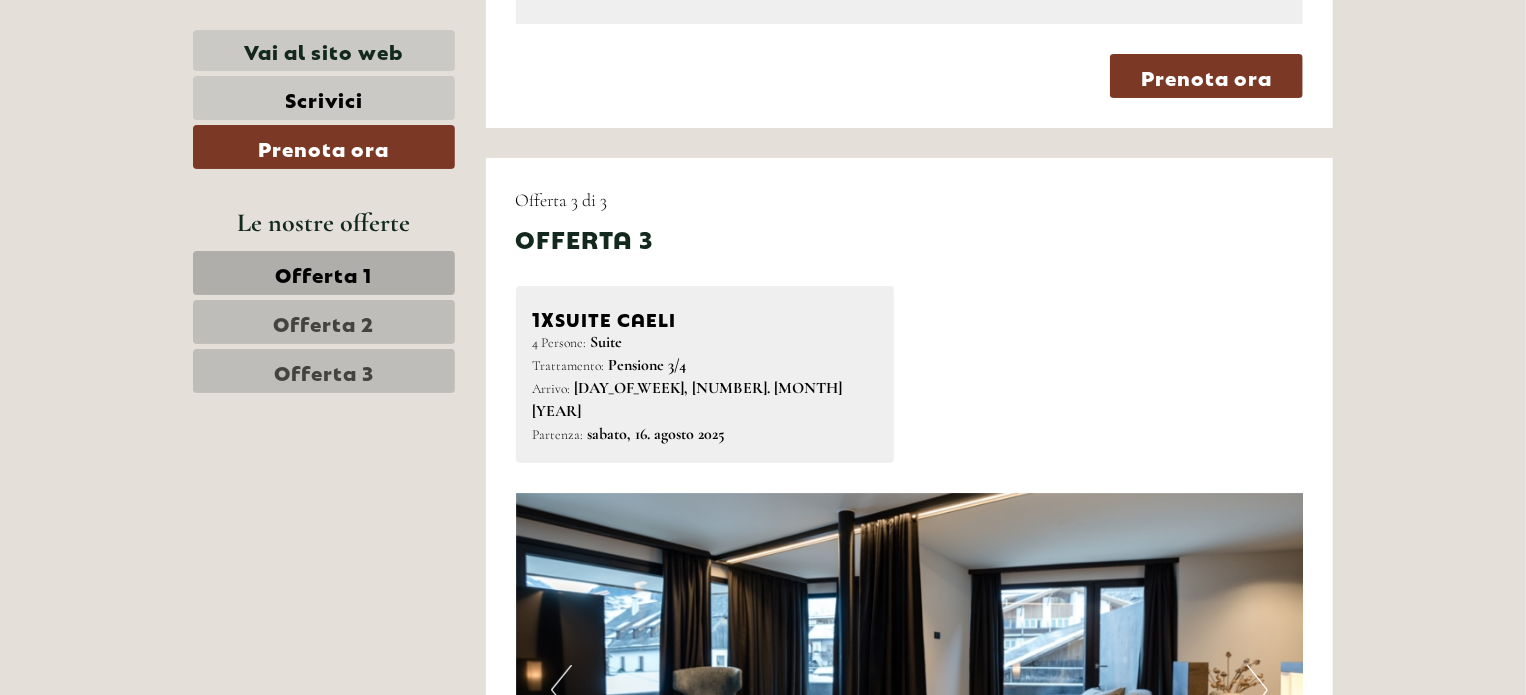 scroll, scrollTop: 4301, scrollLeft: 0, axis: vertical 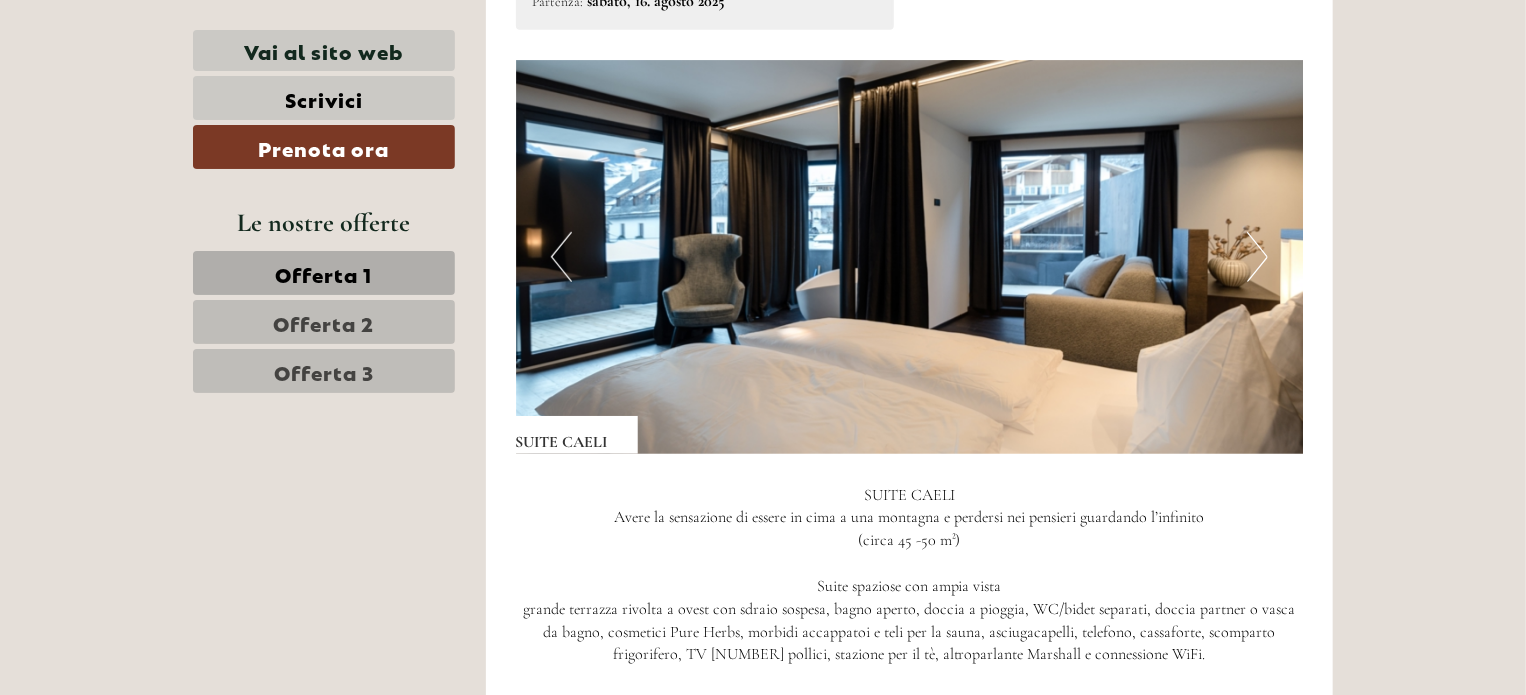 click at bounding box center (910, 257) 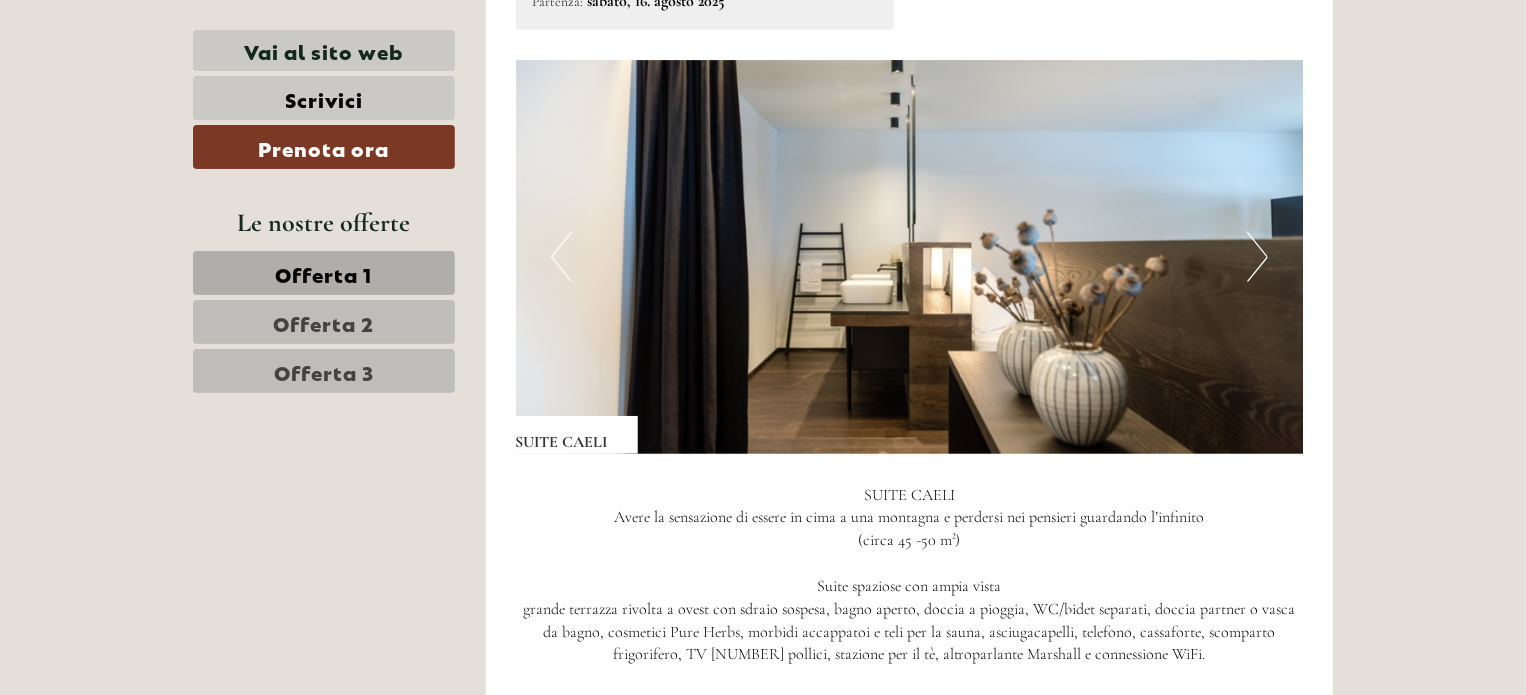 click on "Next" at bounding box center (1257, 257) 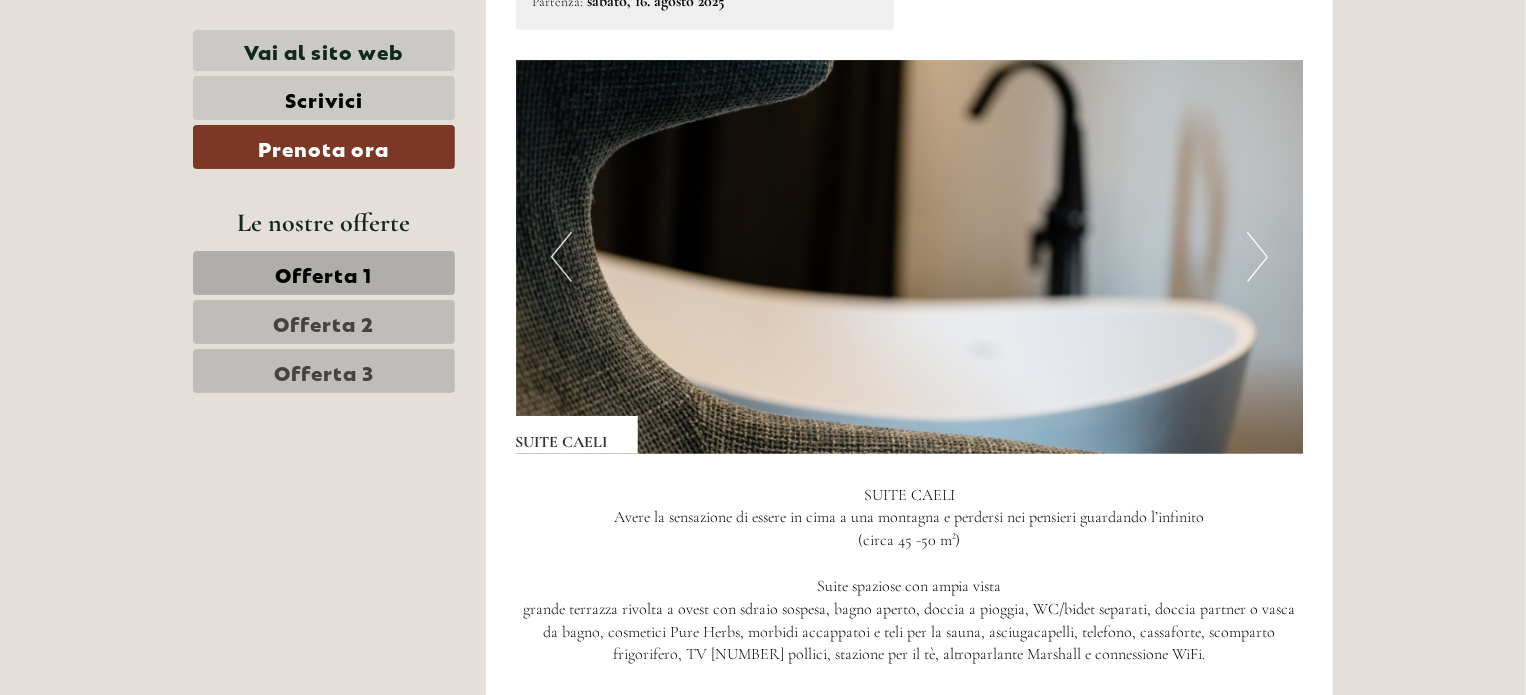 click on "Next" at bounding box center [1257, 257] 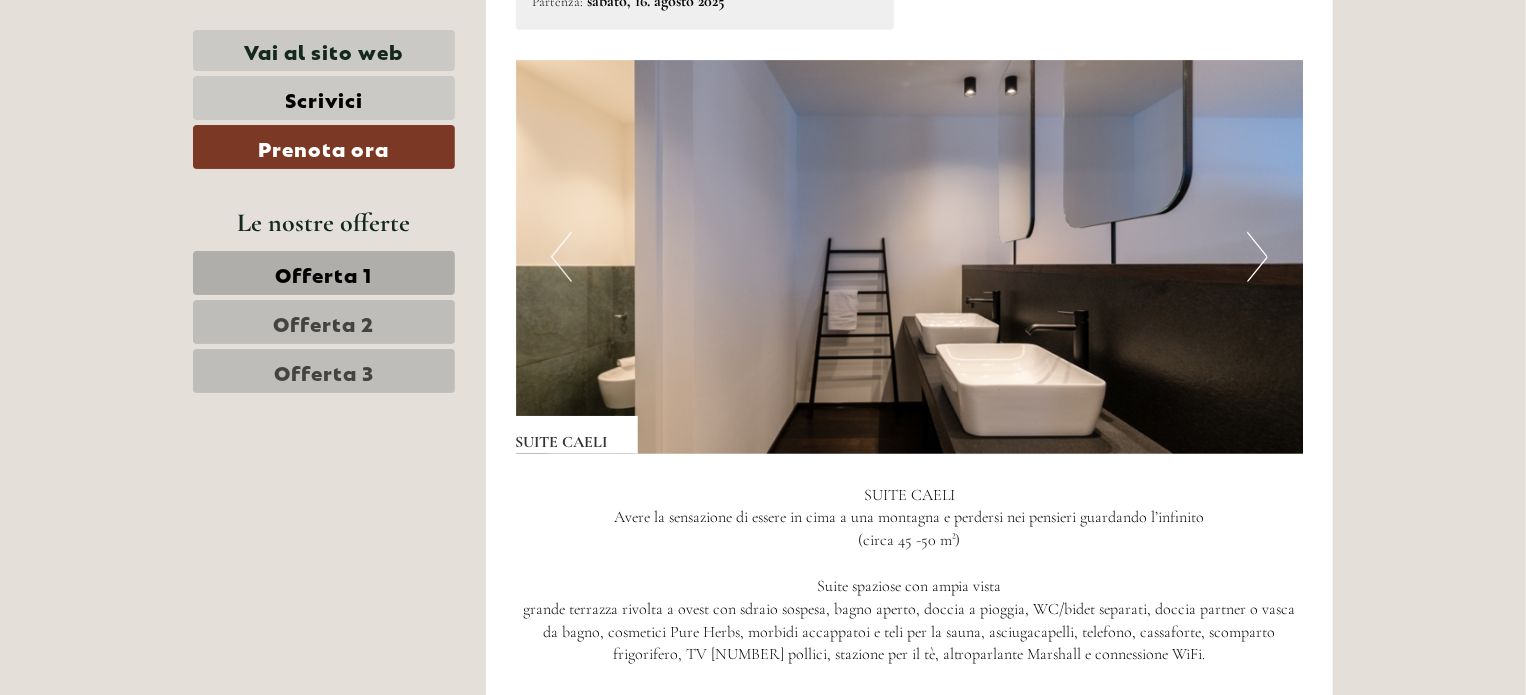 click on "Next" at bounding box center (1257, 257) 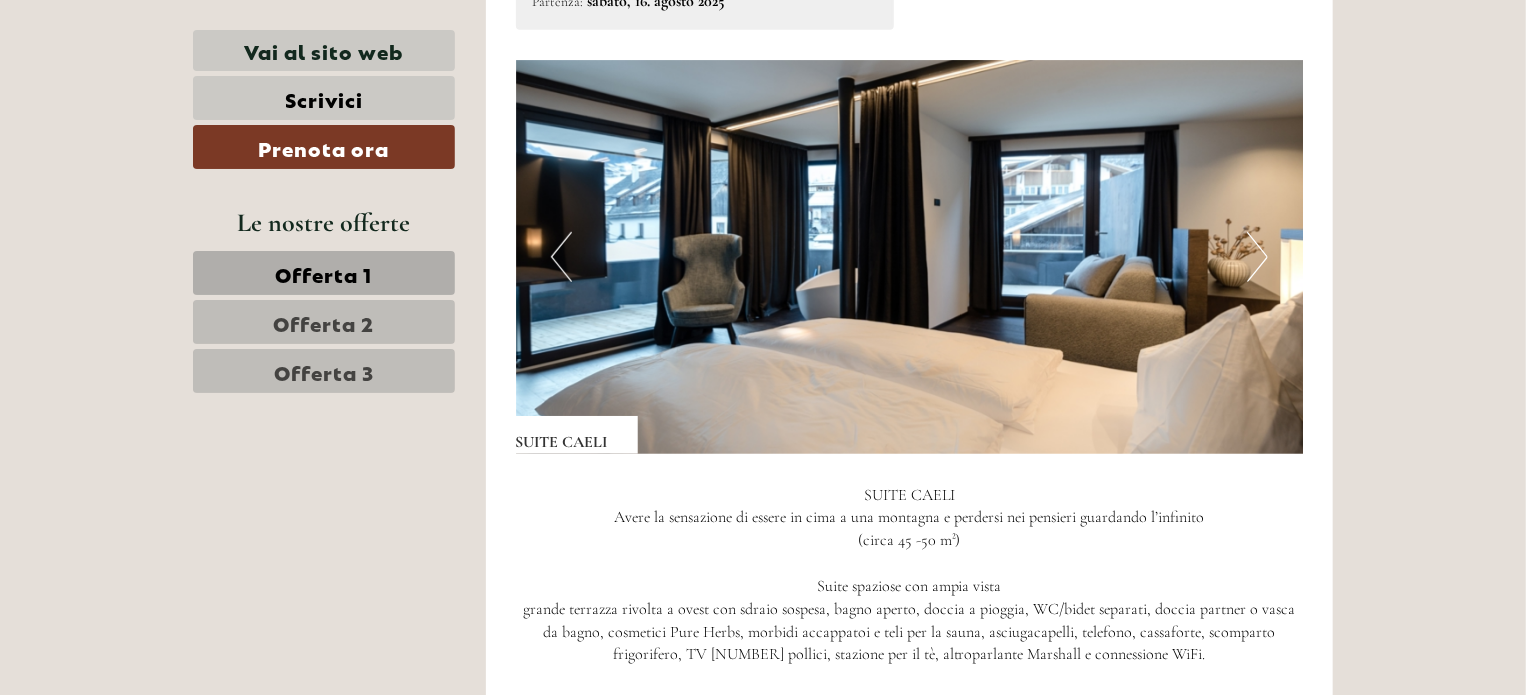 click on "Next" at bounding box center (1257, 257) 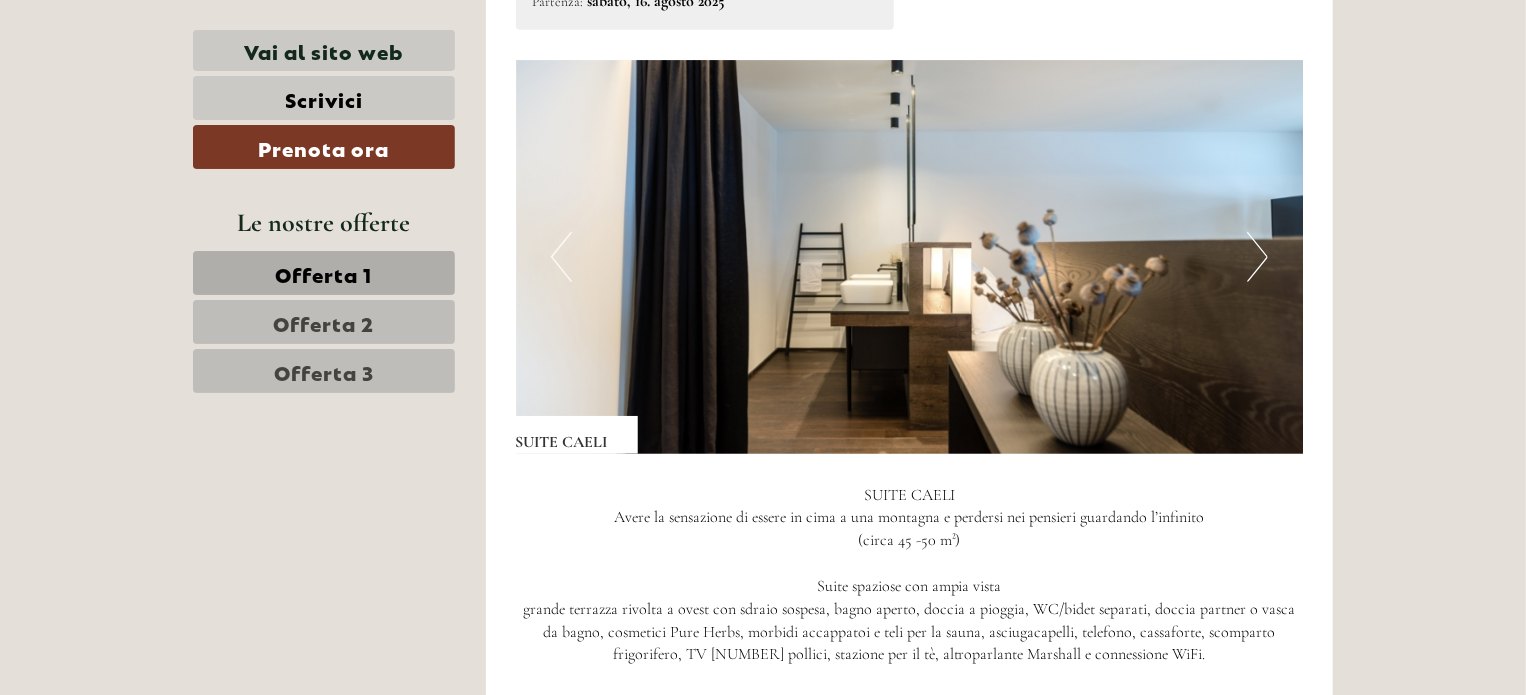 click on "Next" at bounding box center (1257, 257) 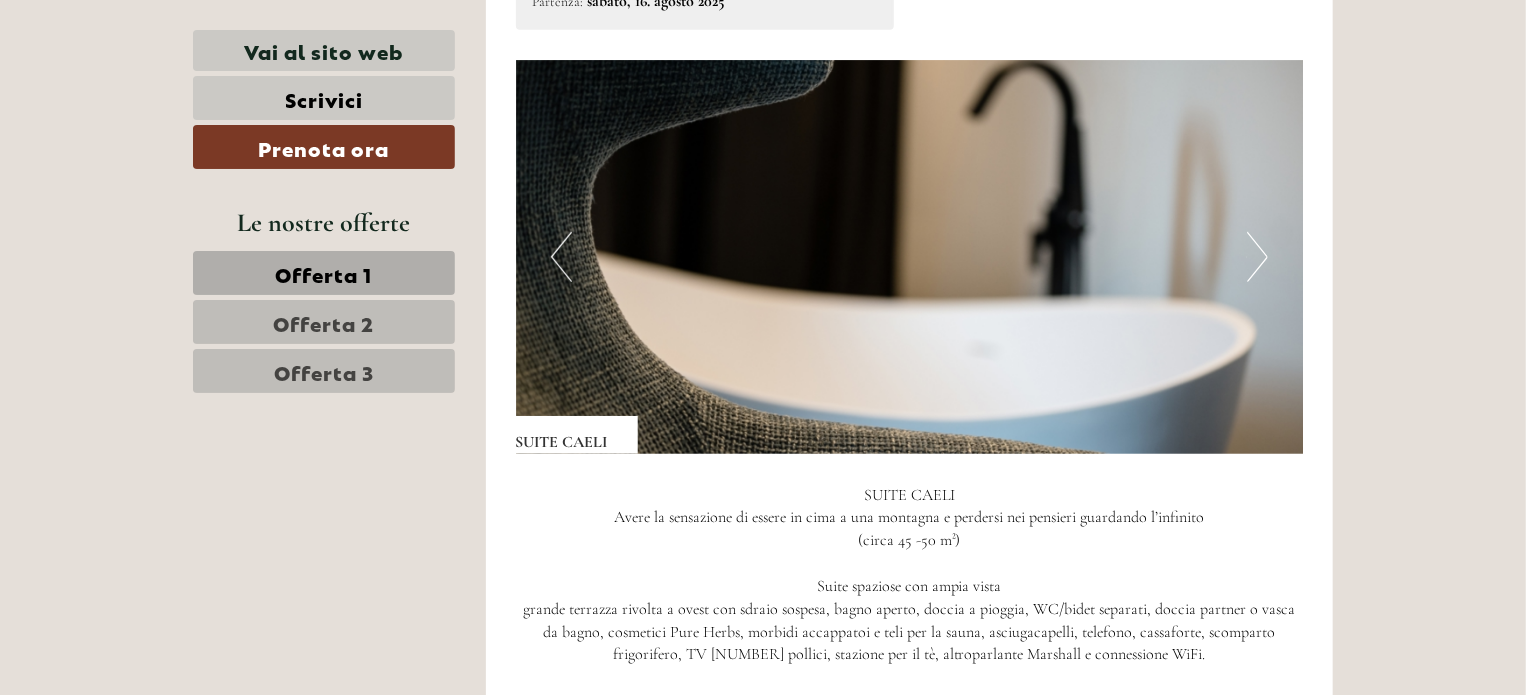 click on "Next" at bounding box center (1257, 257) 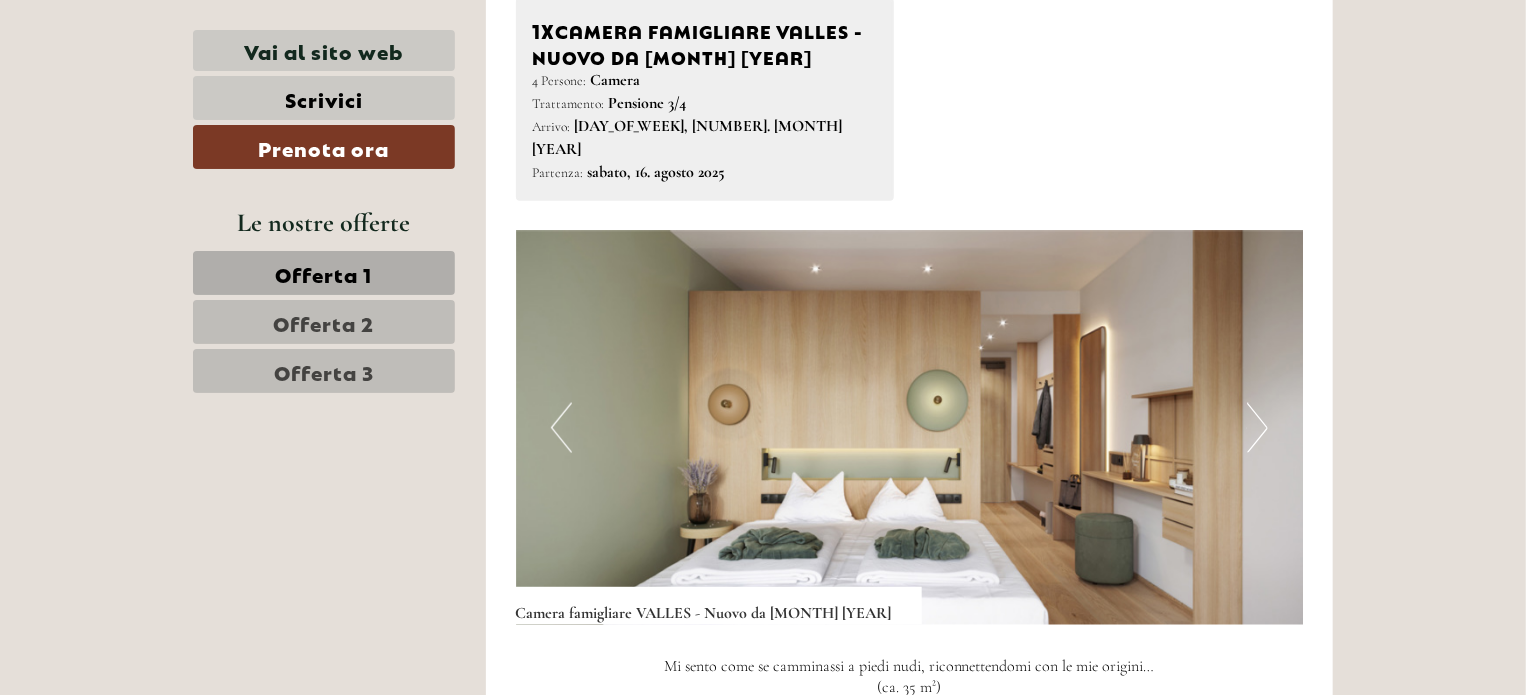 scroll, scrollTop: 1301, scrollLeft: 0, axis: vertical 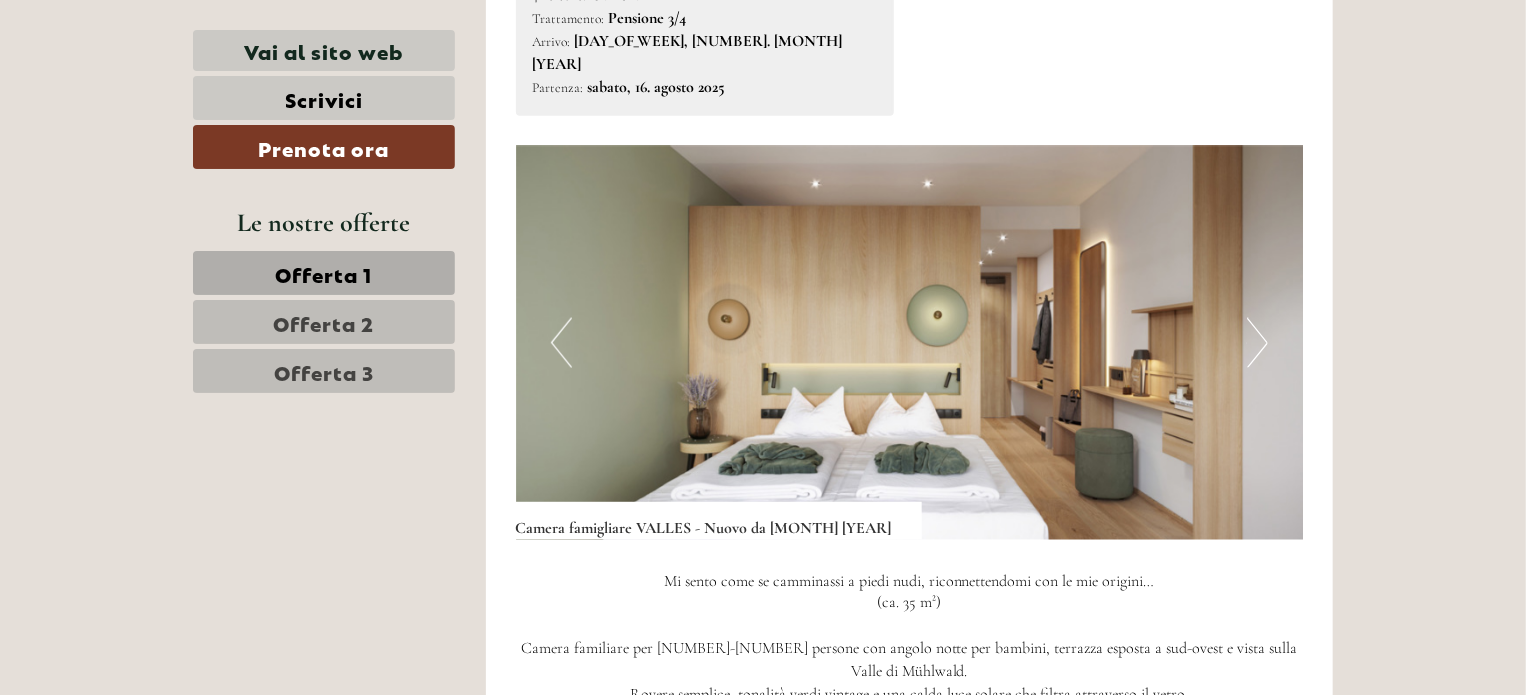 click on "Vai al sito web
Scrivici
Prenota ora
Le nostre offerte
Offerta 1
Offerta 2
Offerta 3" at bounding box center (327, 223) 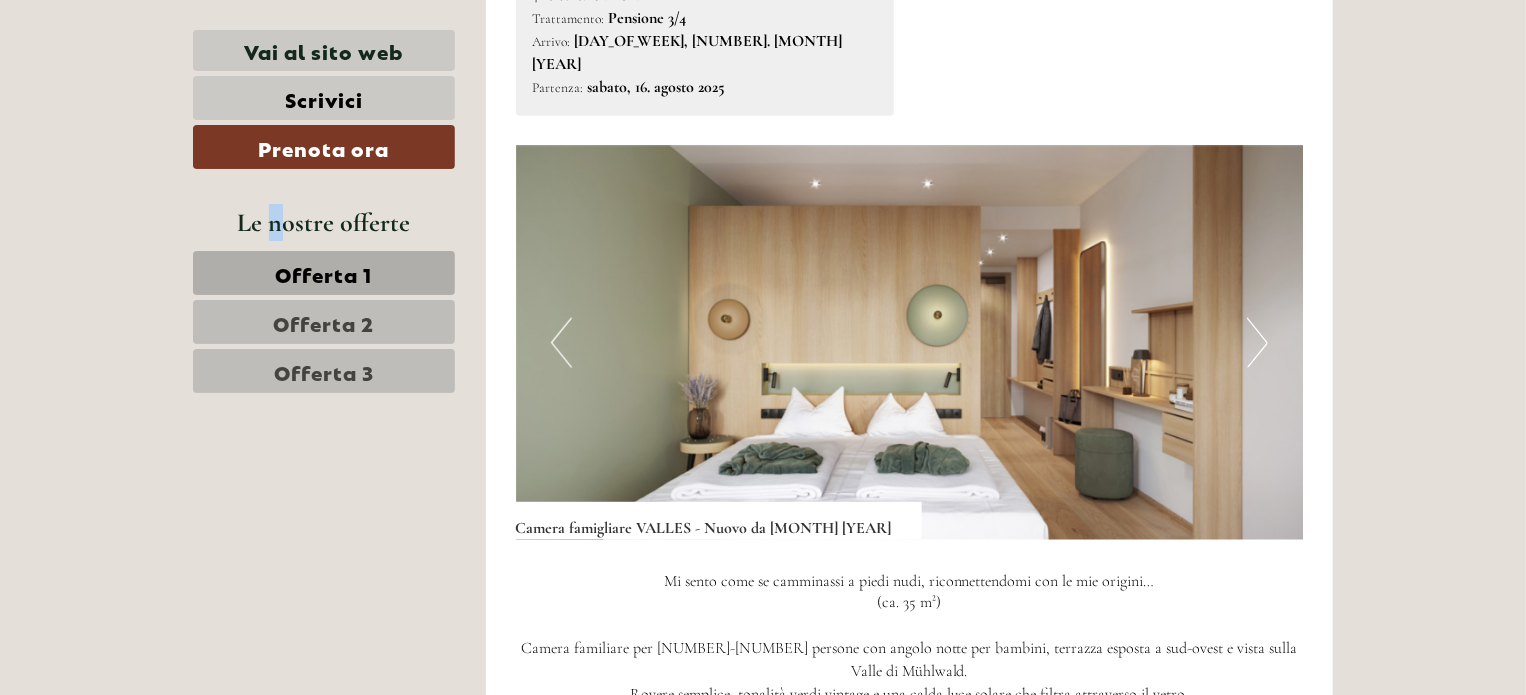 drag, startPoint x: 336, startPoint y: 253, endPoint x: 333, endPoint y: 269, distance: 16.27882 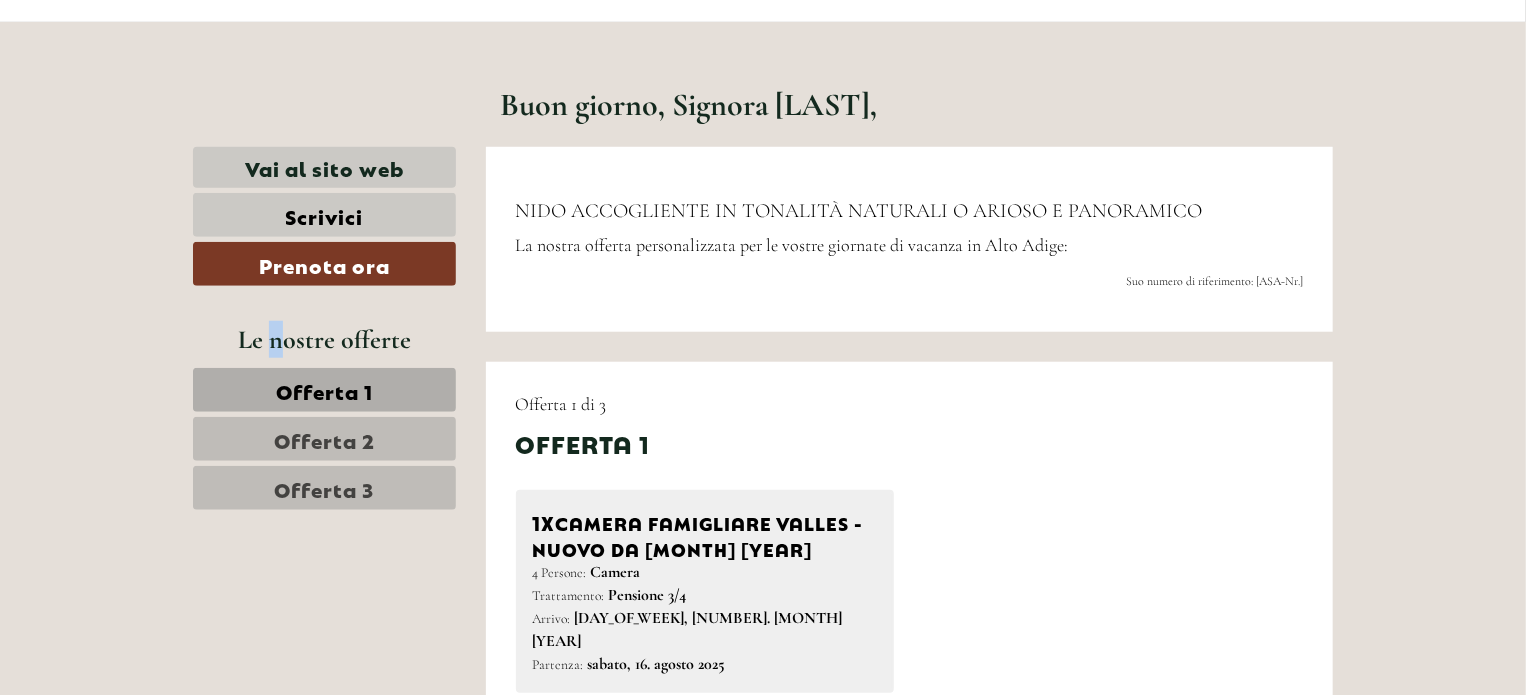 scroll, scrollTop: 686, scrollLeft: 0, axis: vertical 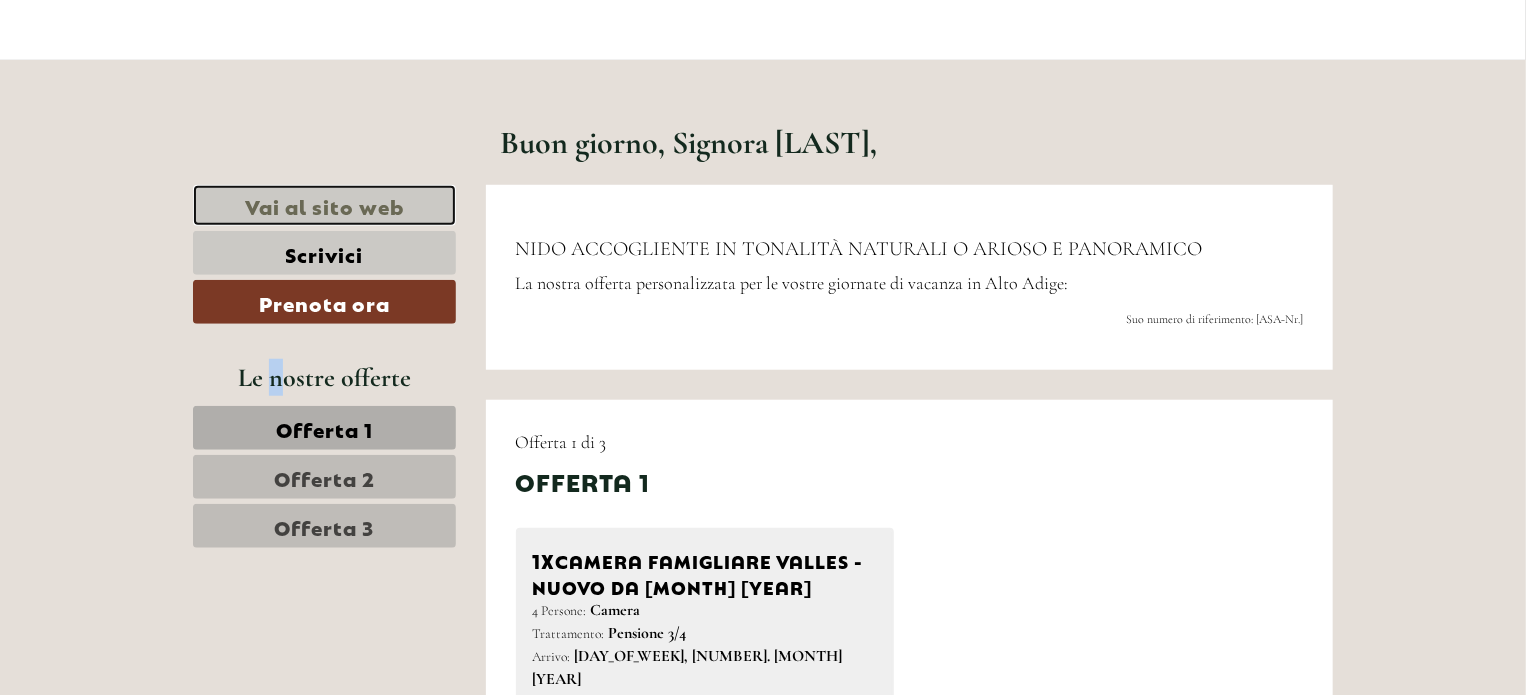 click on "Vai al sito web" at bounding box center (324, 205) 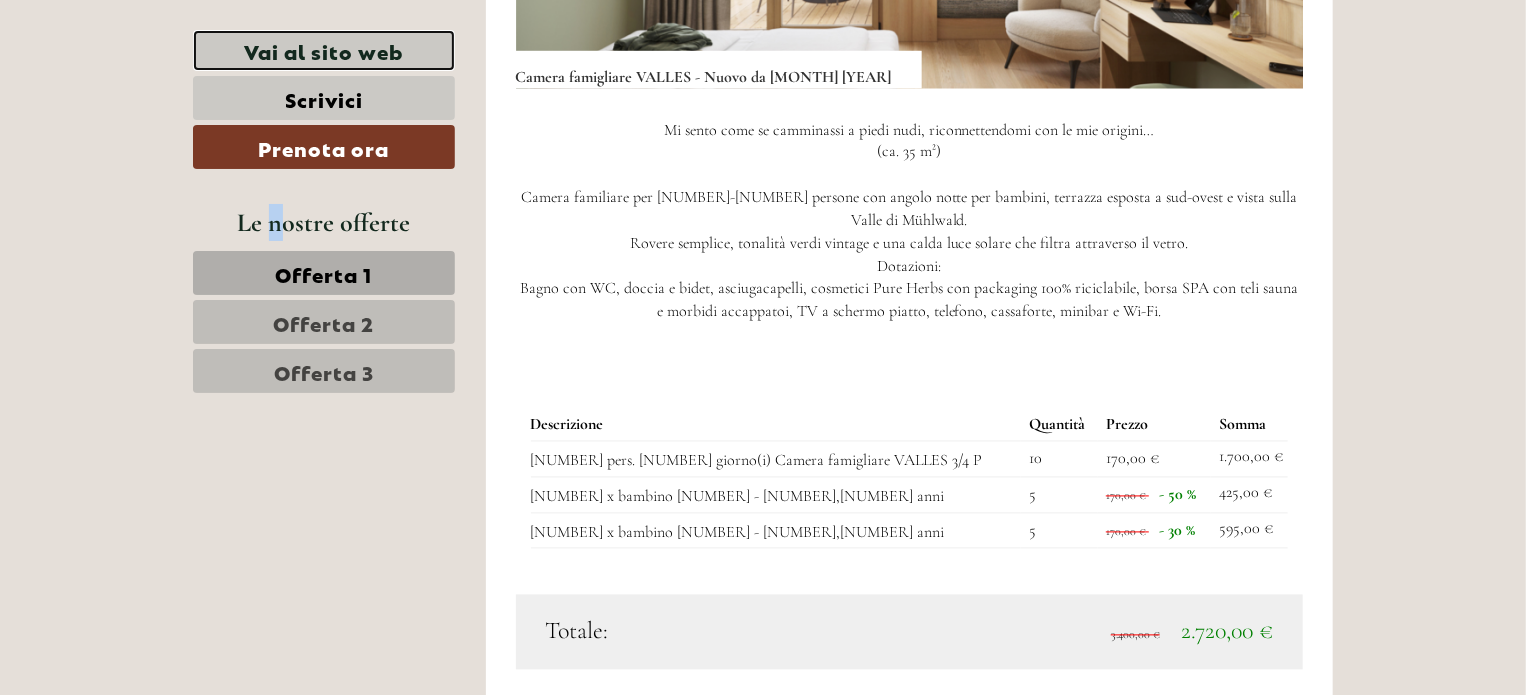 scroll, scrollTop: 1786, scrollLeft: 0, axis: vertical 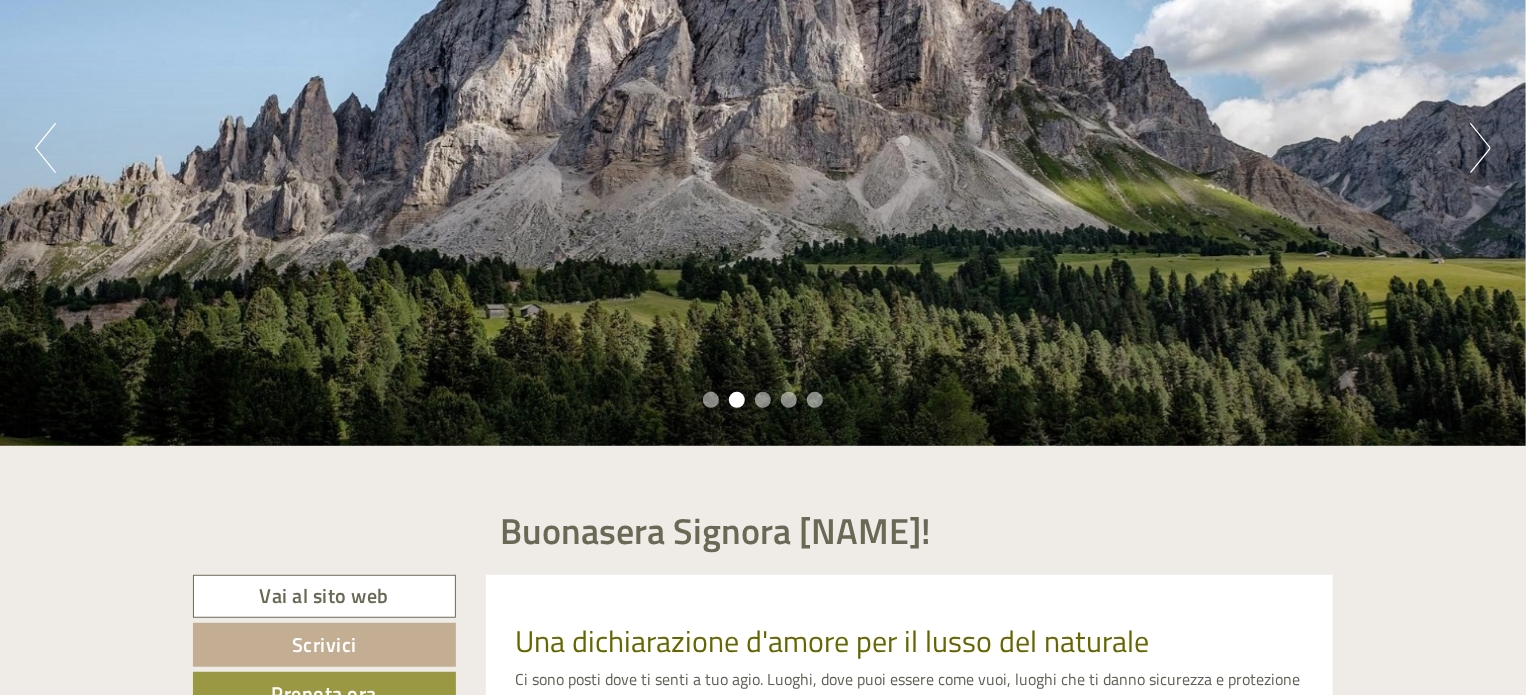 drag, startPoint x: 962, startPoint y: 467, endPoint x: 912, endPoint y: 426, distance: 64.66065 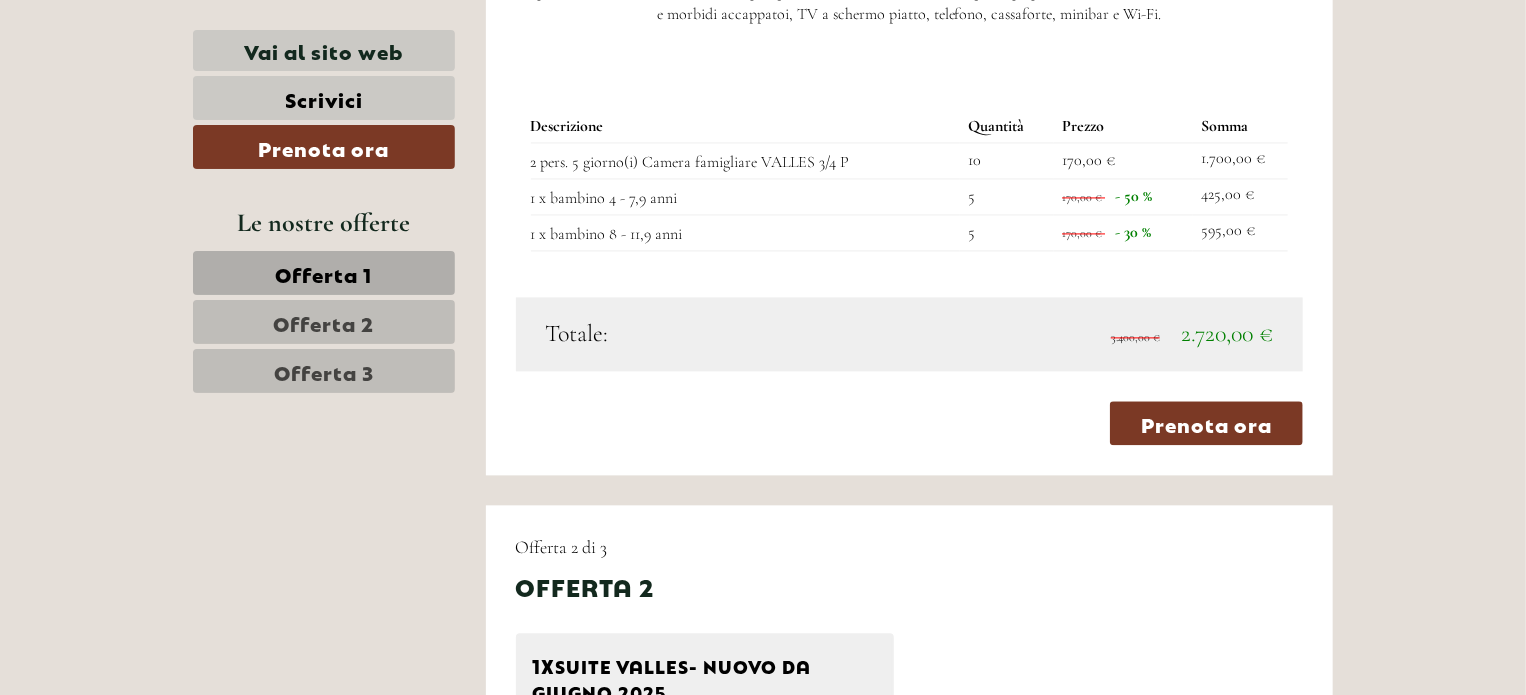 scroll, scrollTop: 1900, scrollLeft: 0, axis: vertical 